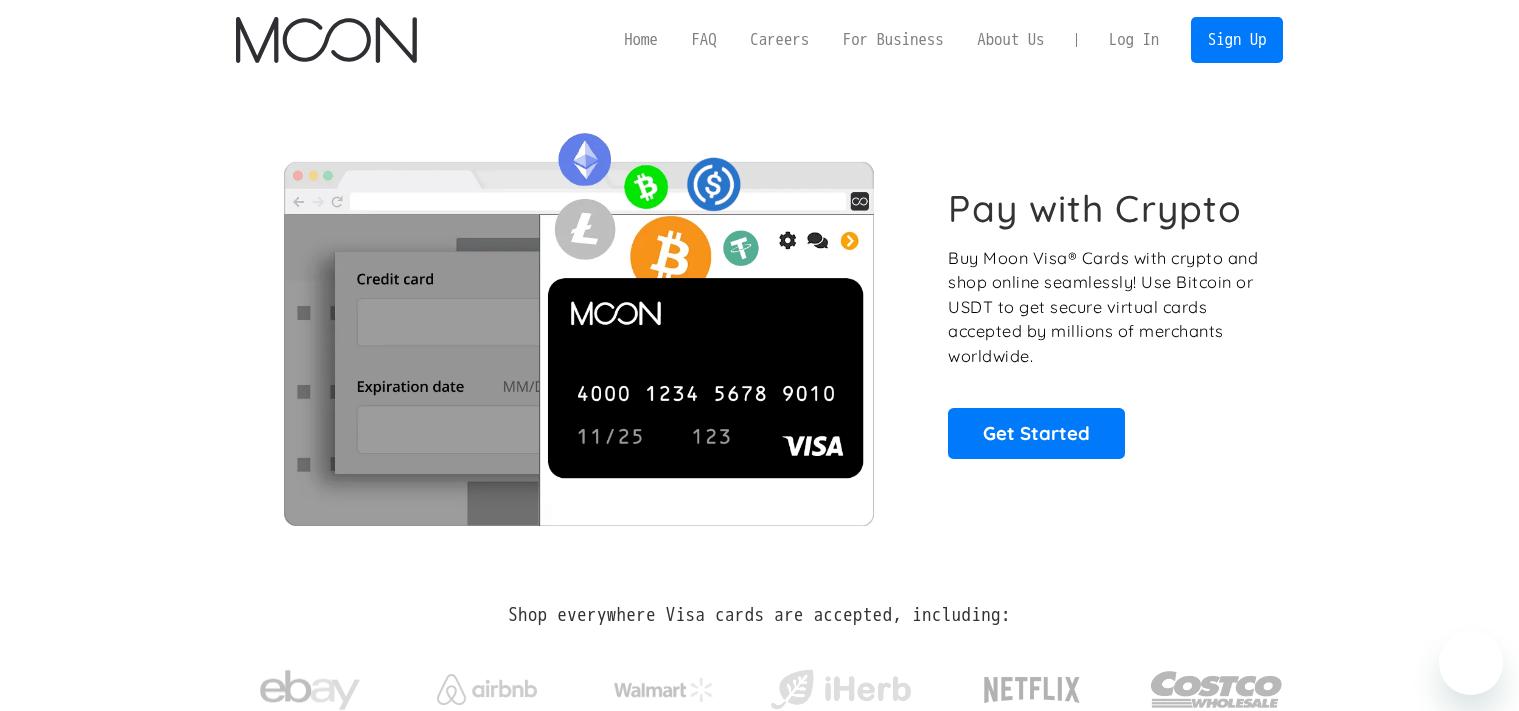 scroll, scrollTop: 0, scrollLeft: 0, axis: both 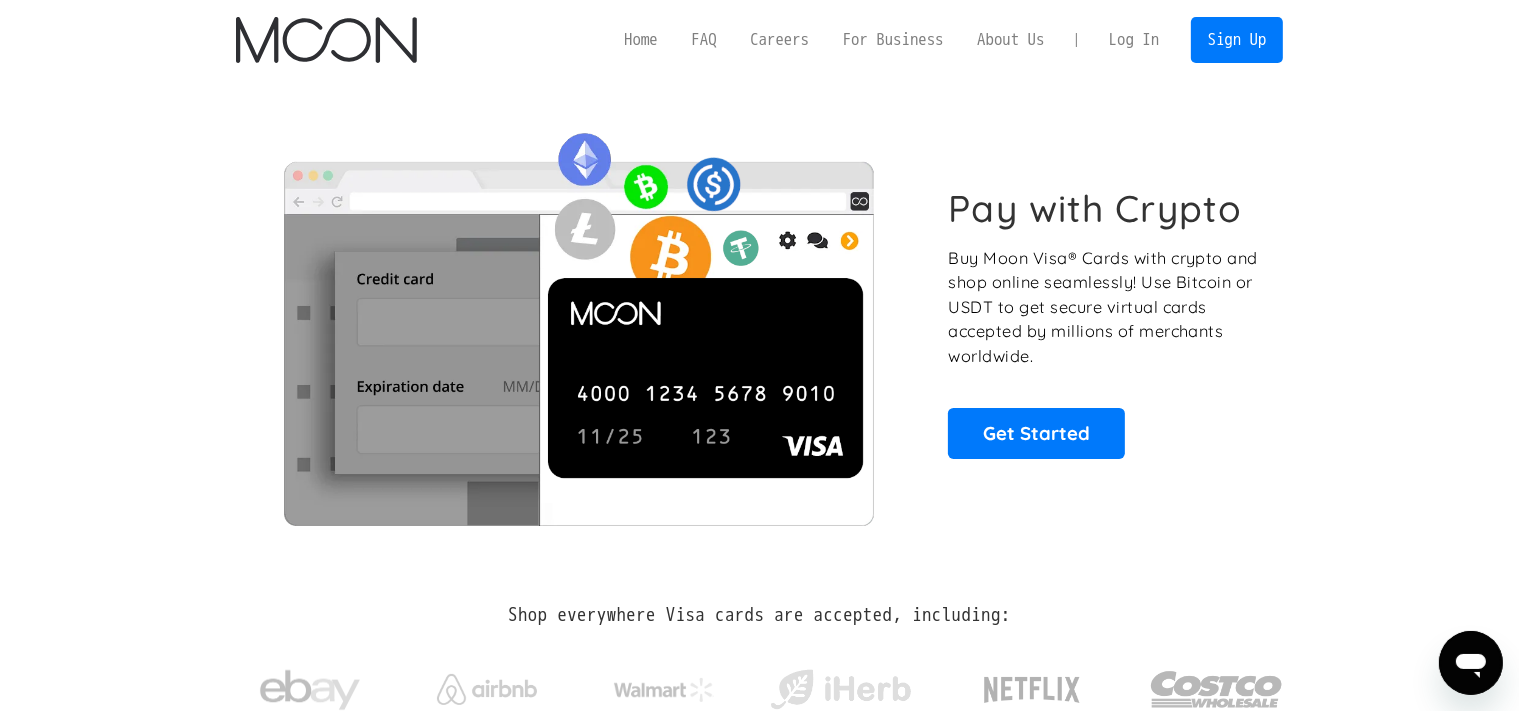 click on "Log In" at bounding box center [1134, 40] 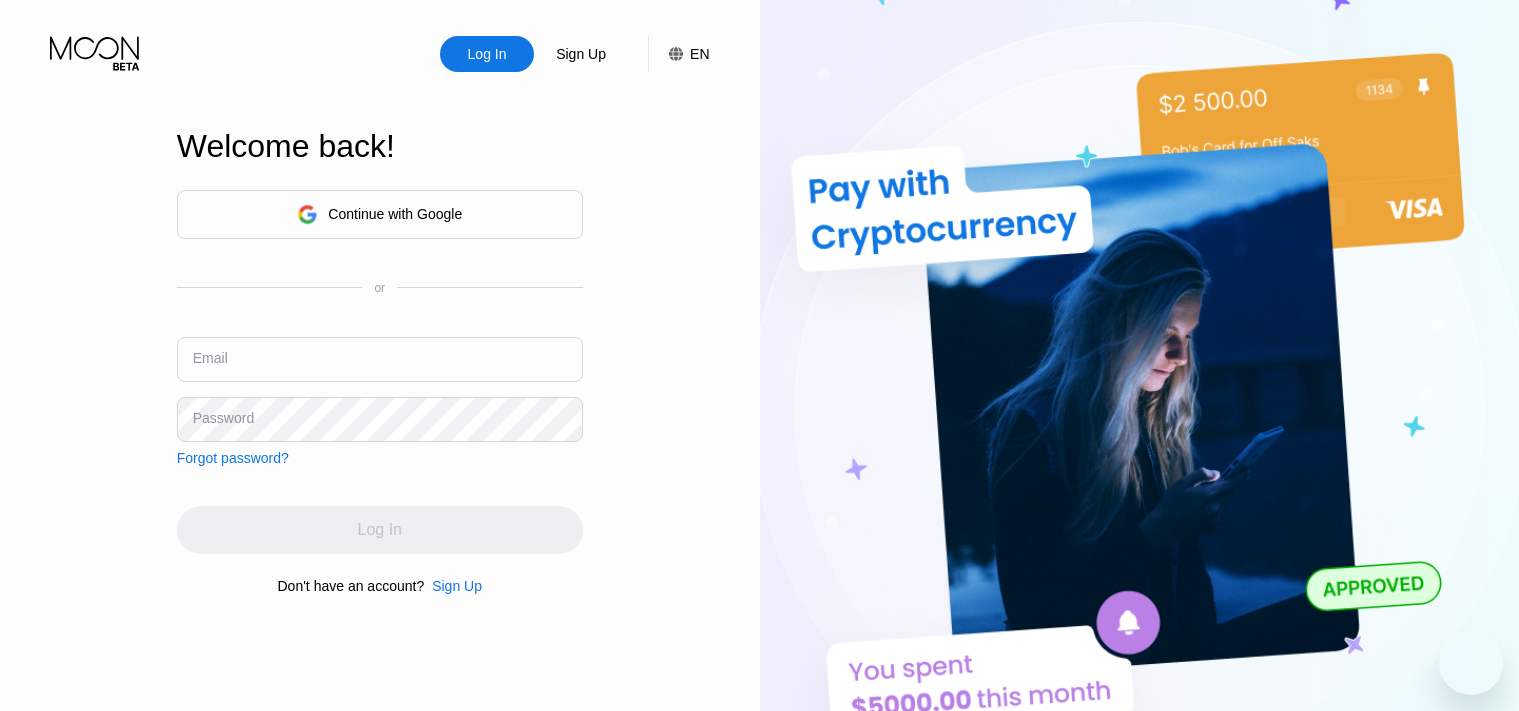 scroll, scrollTop: 0, scrollLeft: 0, axis: both 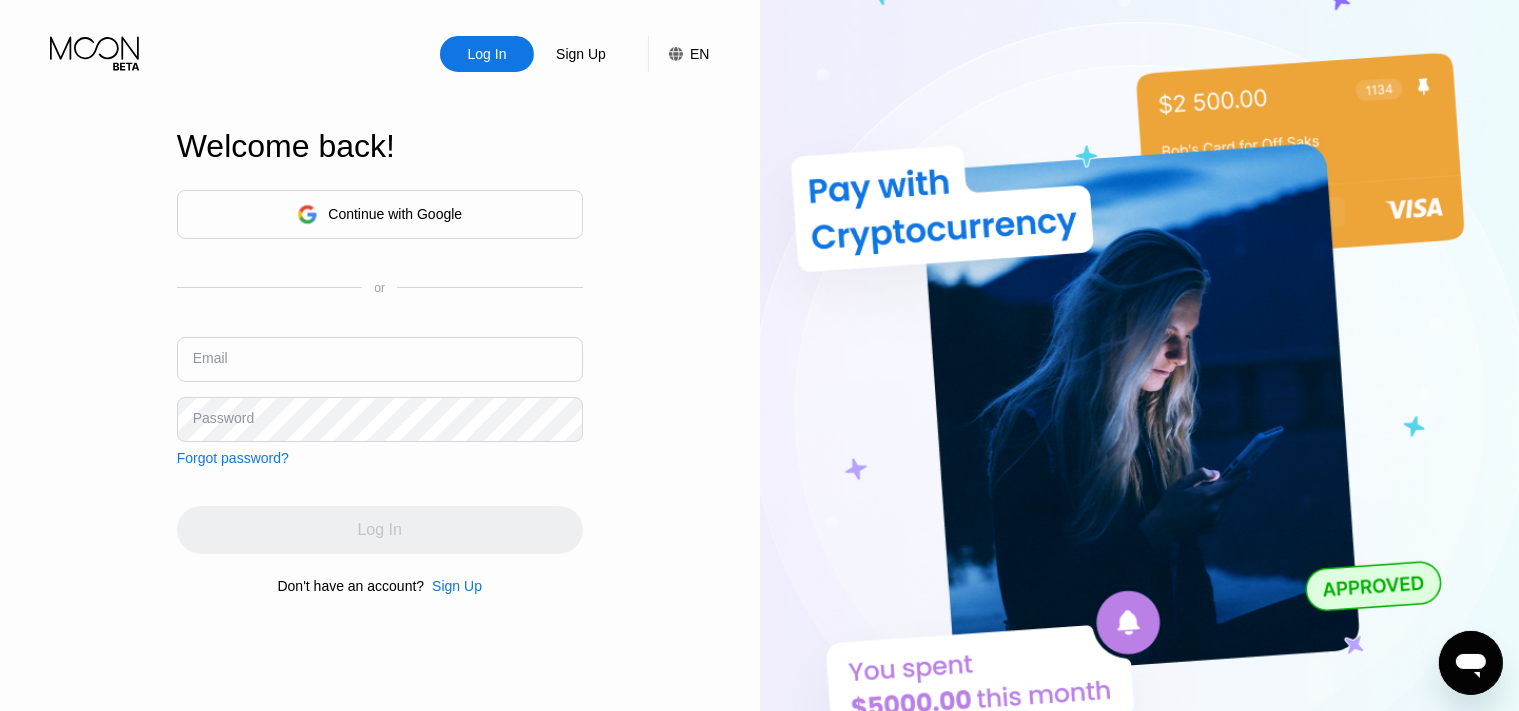 click at bounding box center (380, 359) 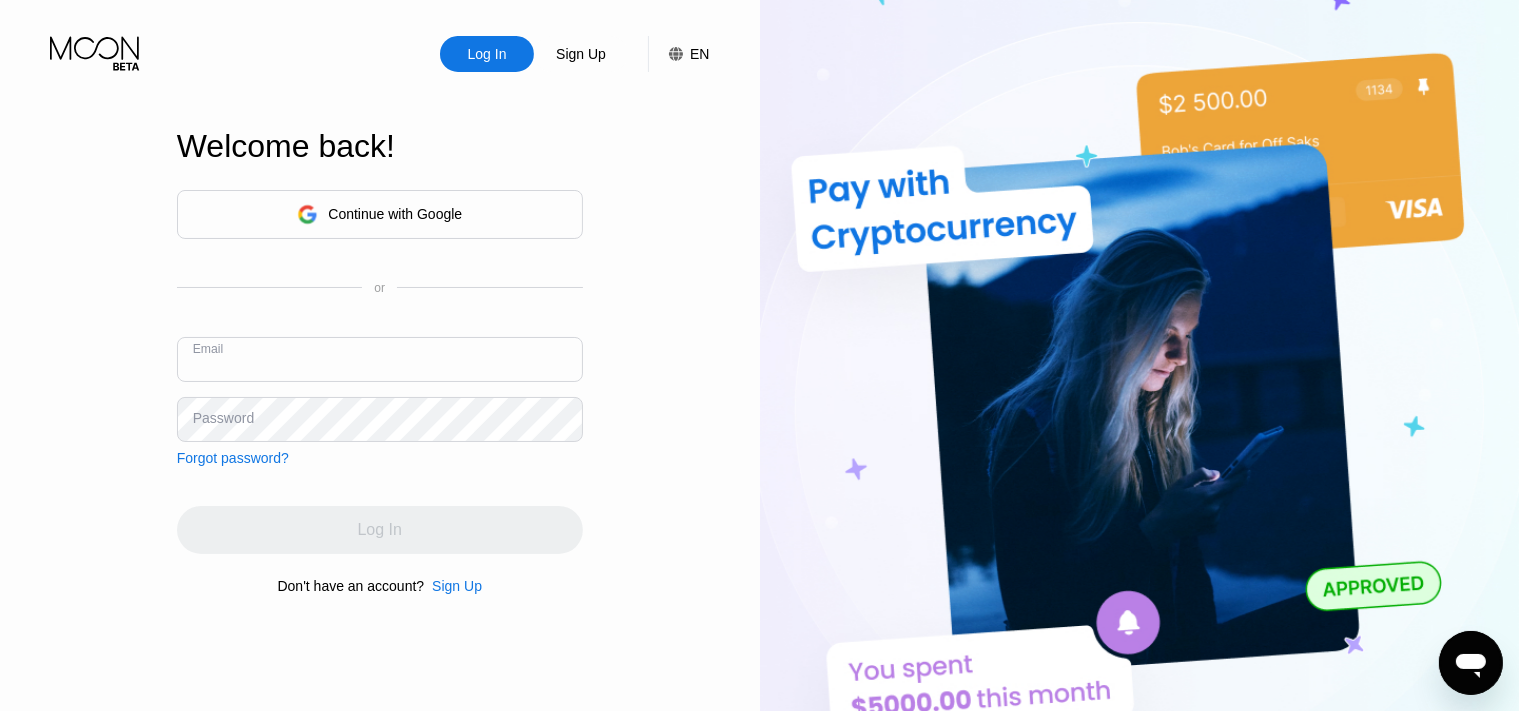 paste on "[EMAIL]" 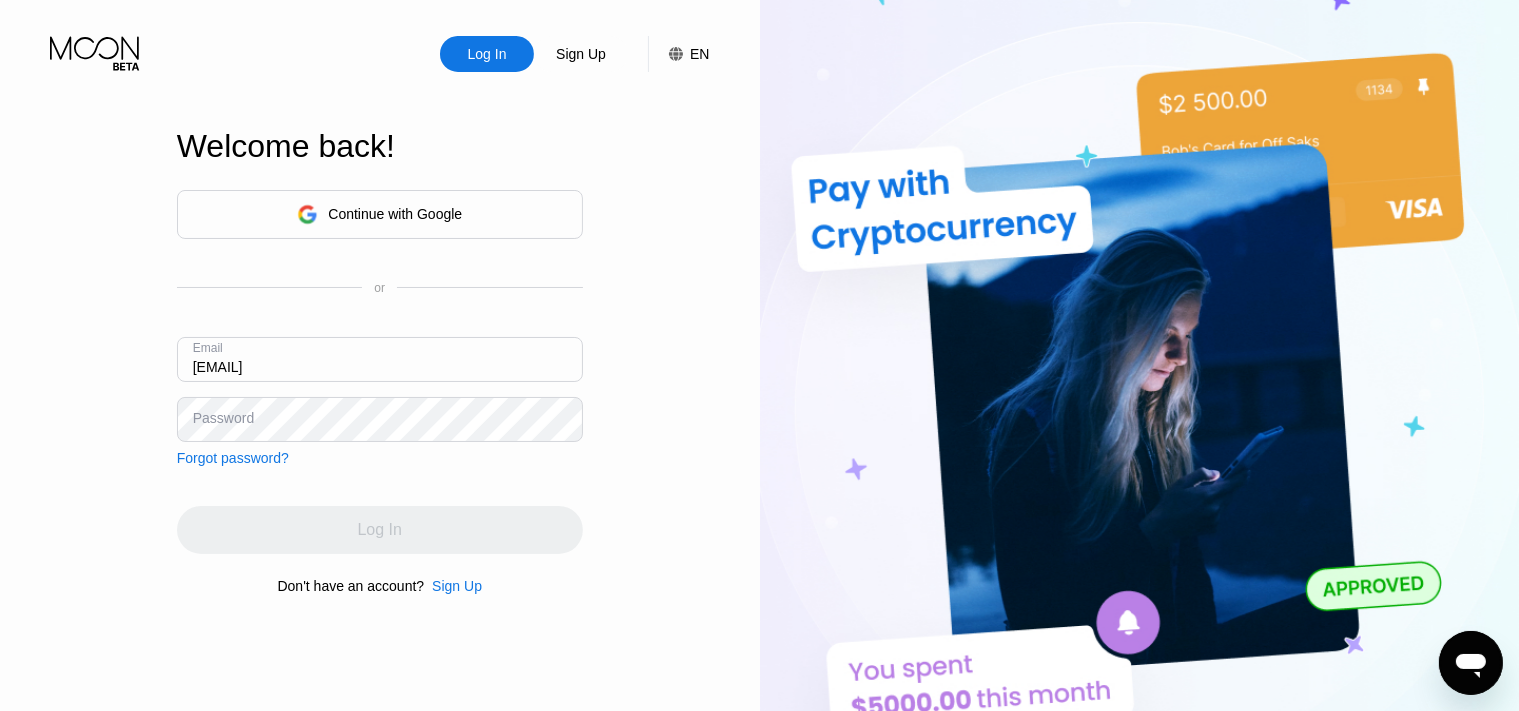 type on "[EMAIL]" 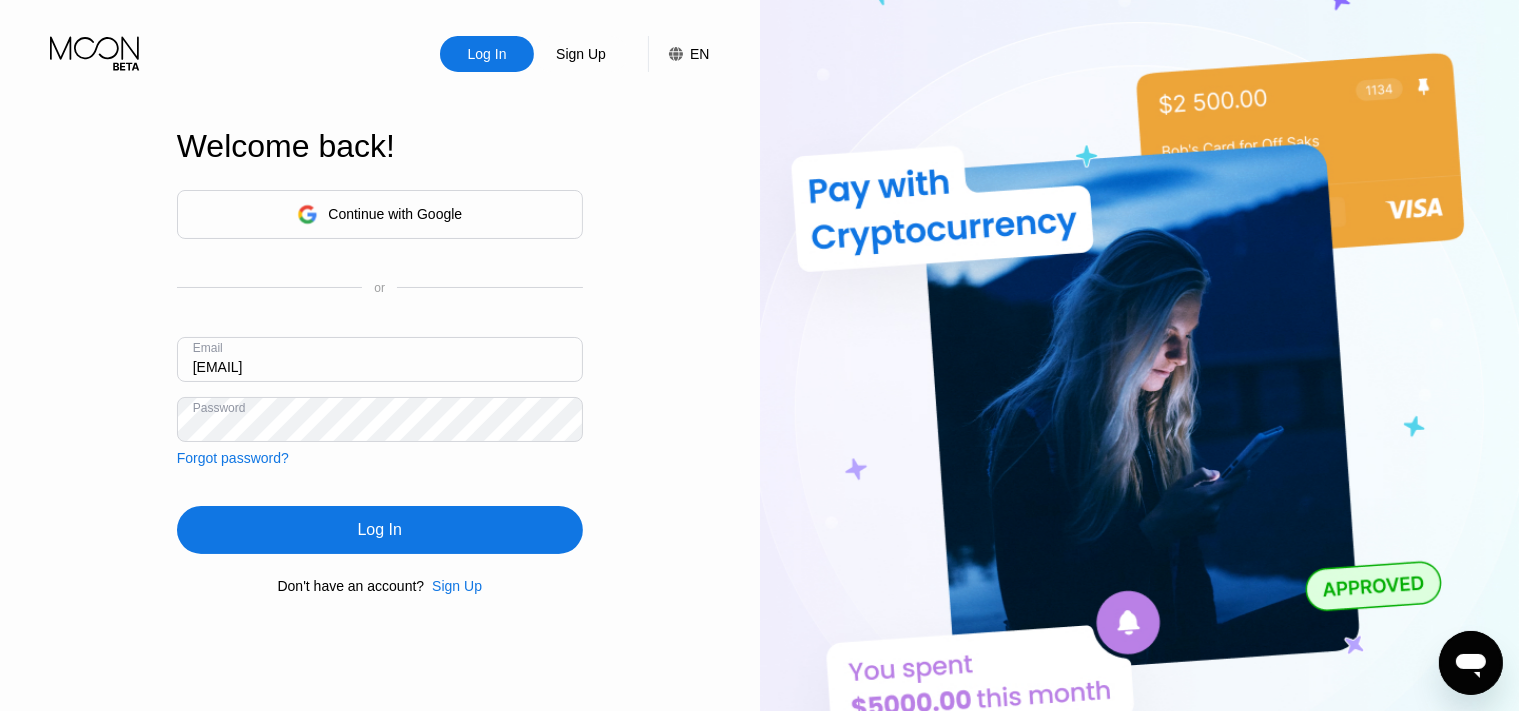 click on "Log In" at bounding box center (380, 530) 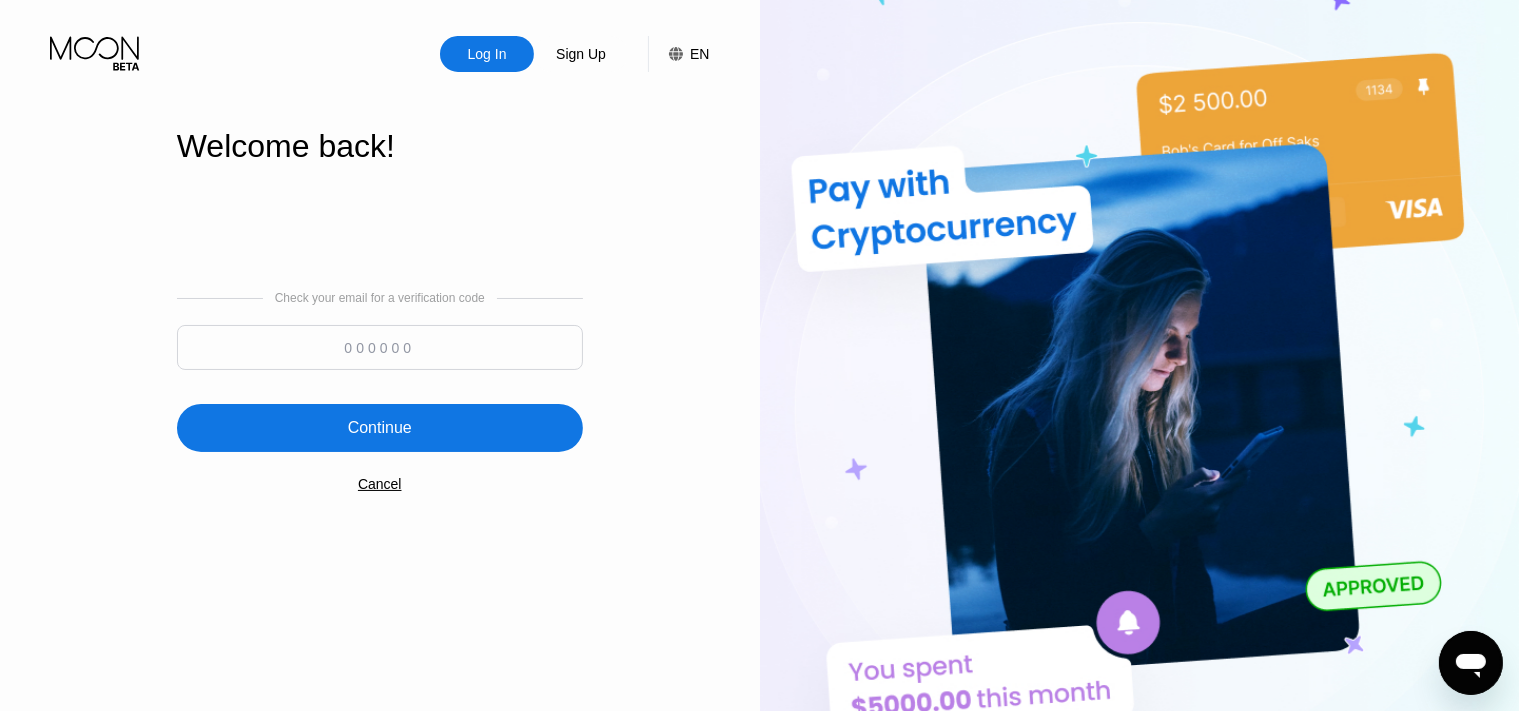 drag, startPoint x: 314, startPoint y: 326, endPoint x: 326, endPoint y: 335, distance: 15 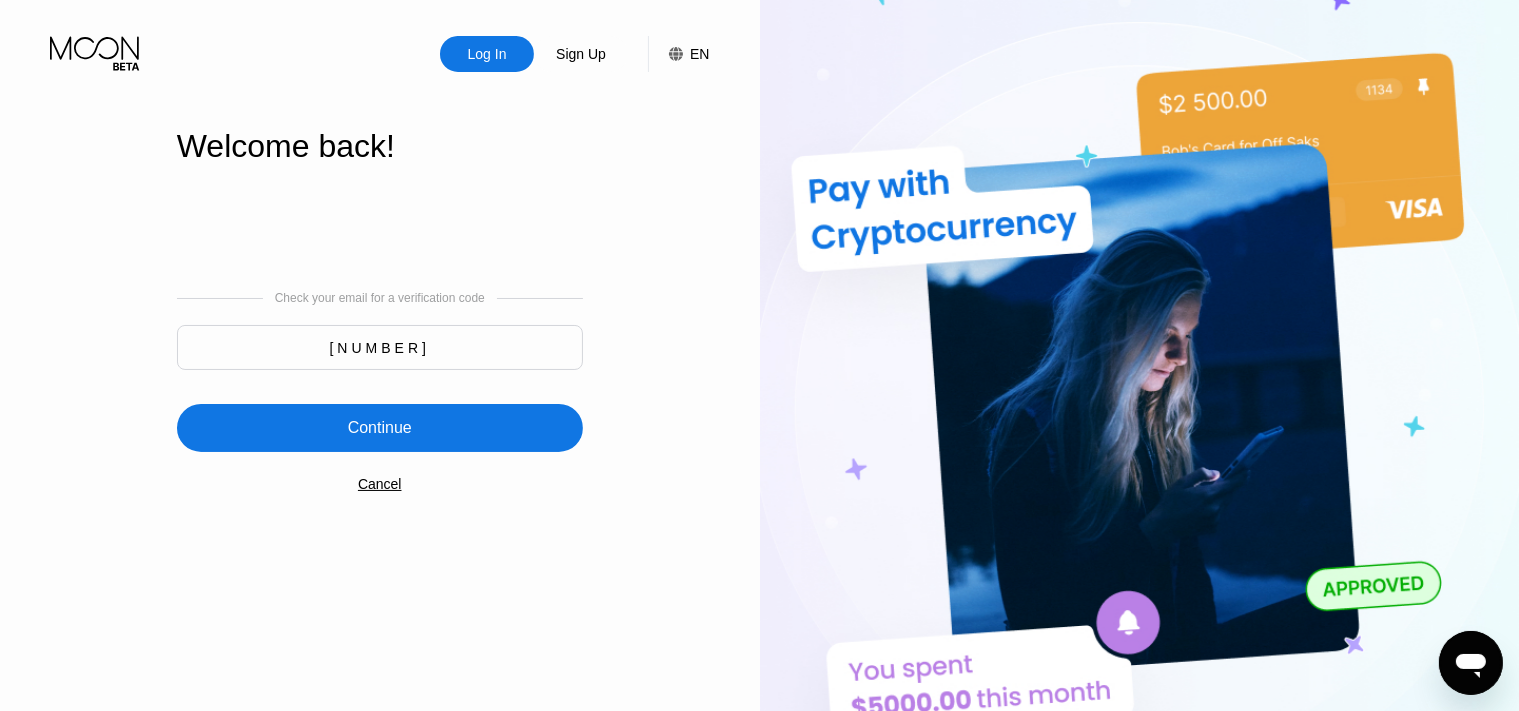 type on "[NUMBER]" 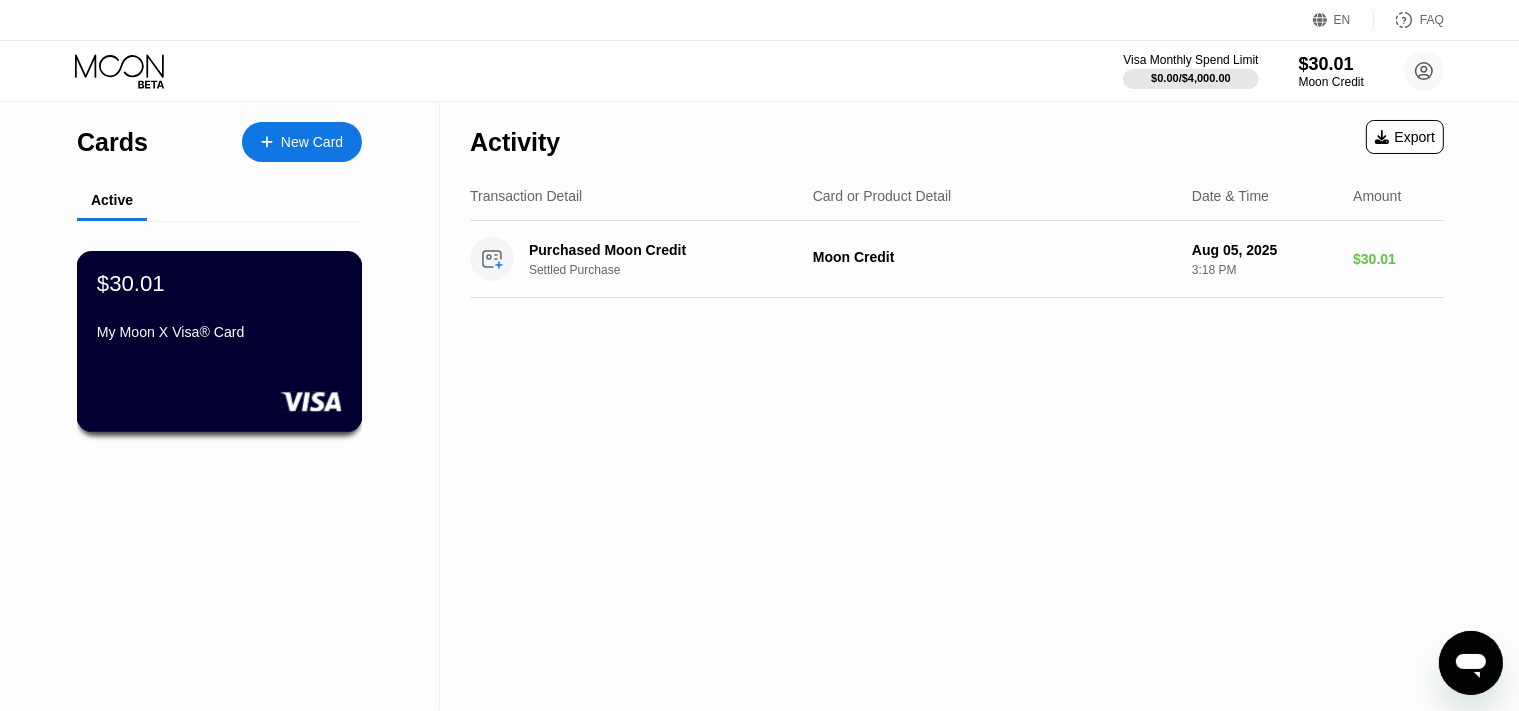 click on "My Moon X Visa® Card" at bounding box center [219, 332] 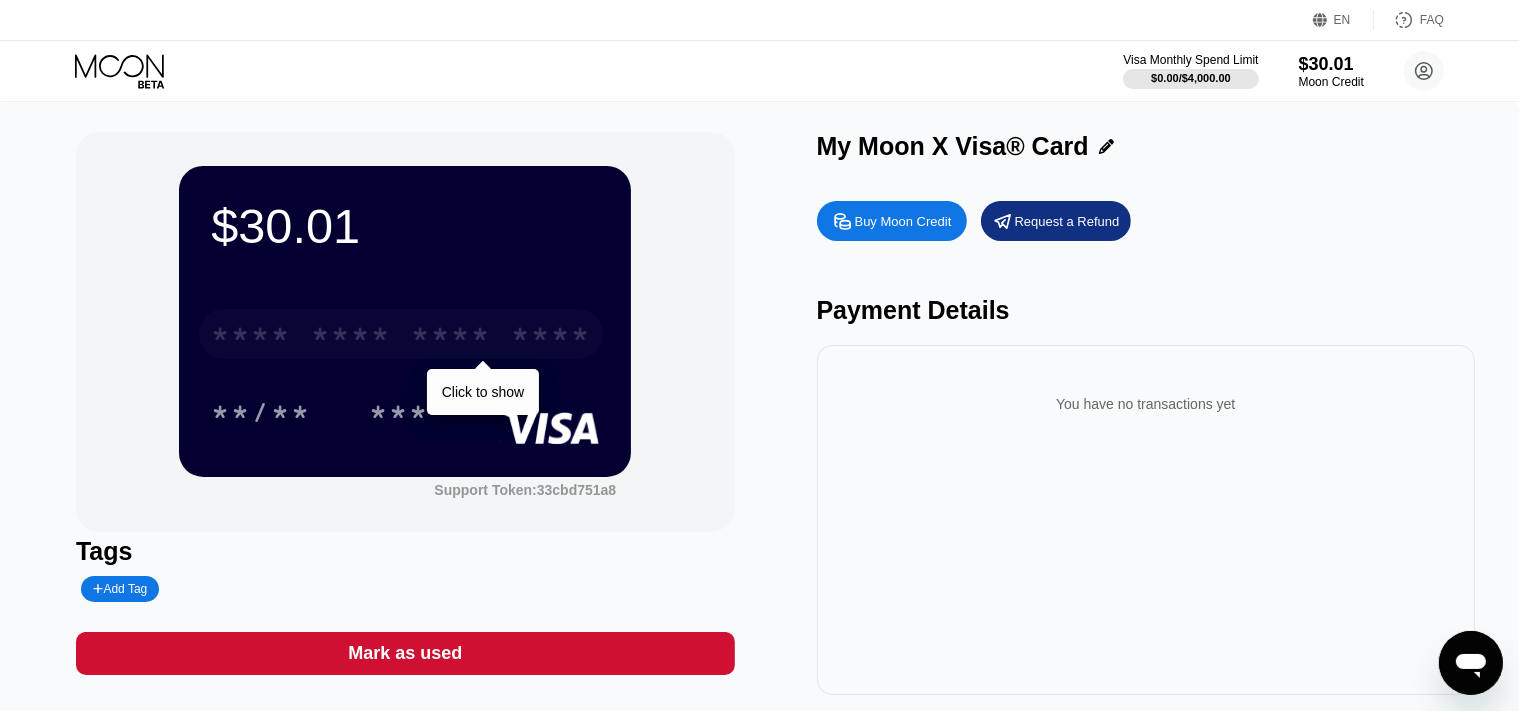 click on "* * * *" at bounding box center (451, 337) 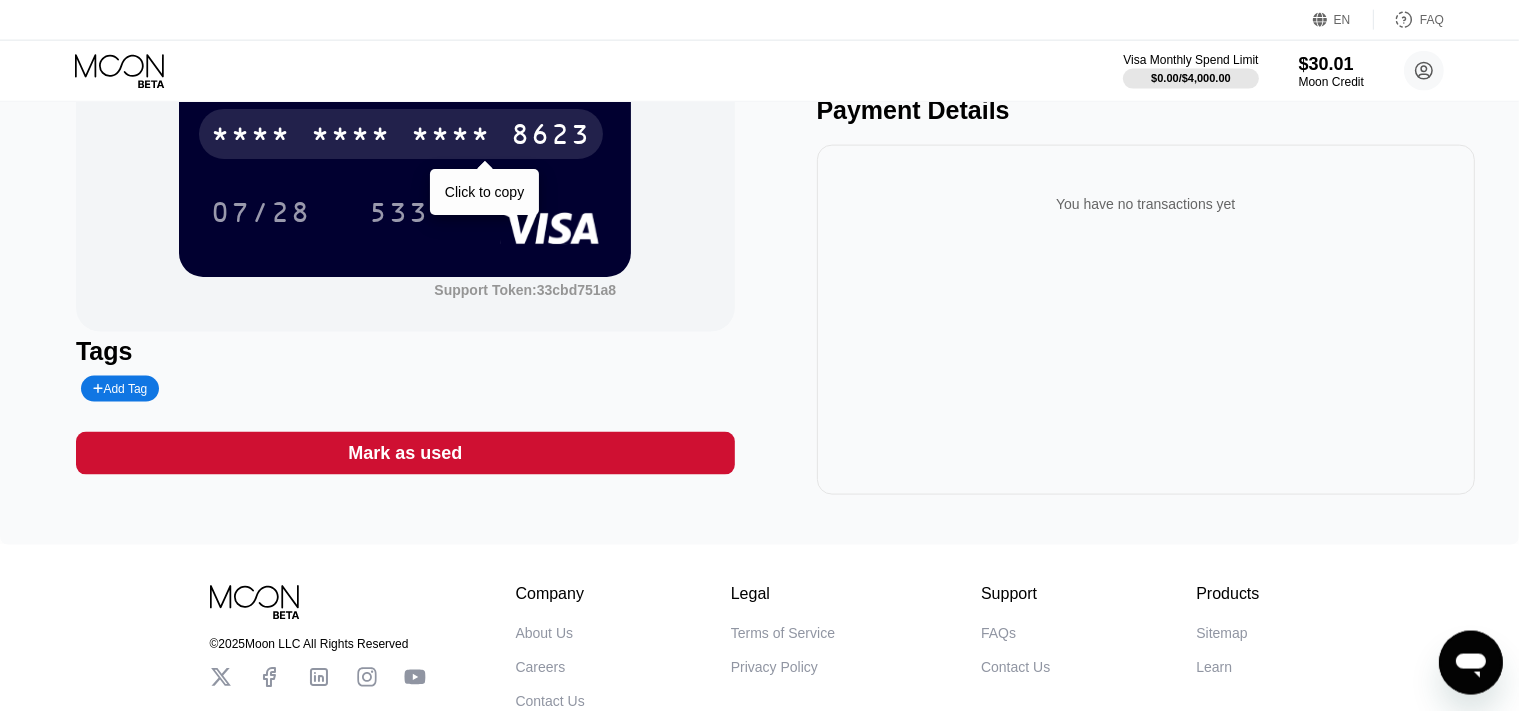 scroll, scrollTop: 0, scrollLeft: 0, axis: both 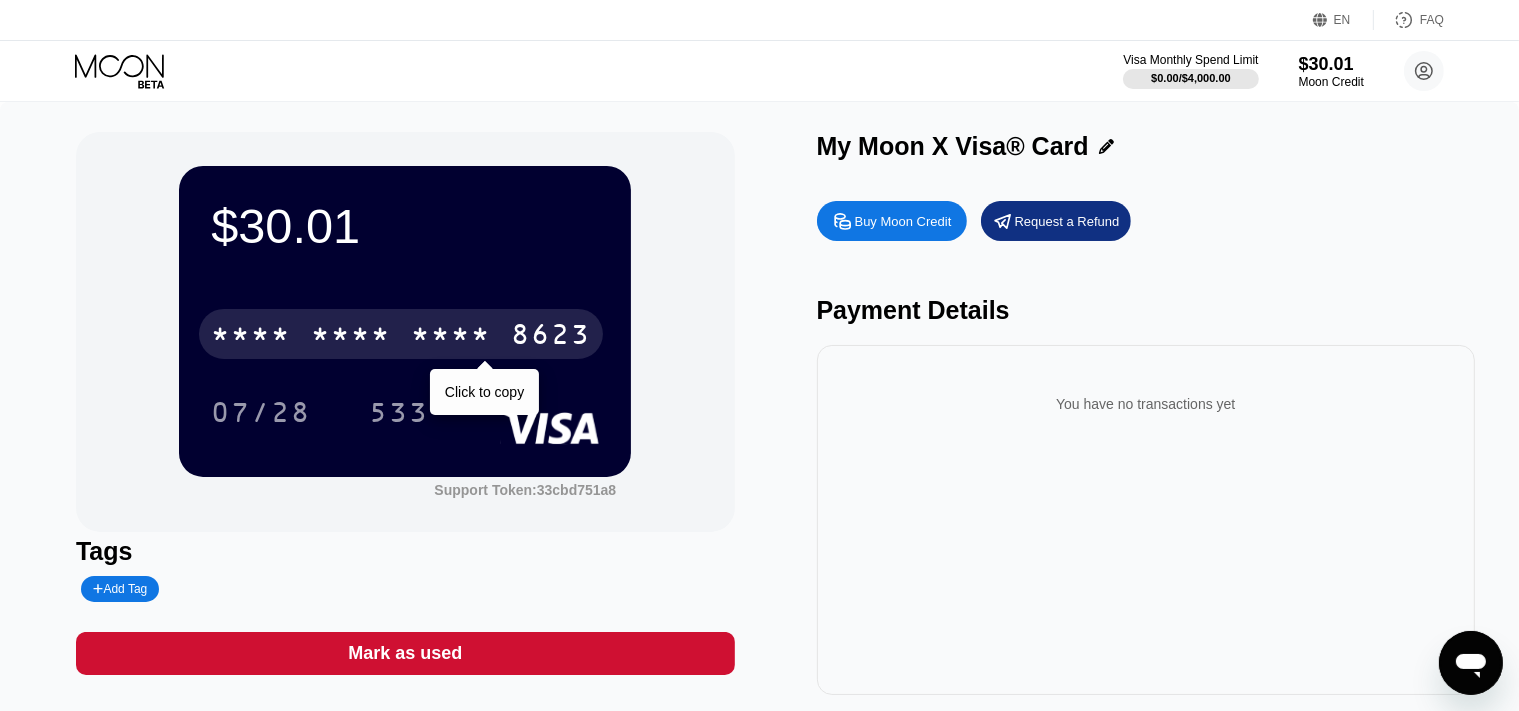 click on "* * * *" at bounding box center (451, 337) 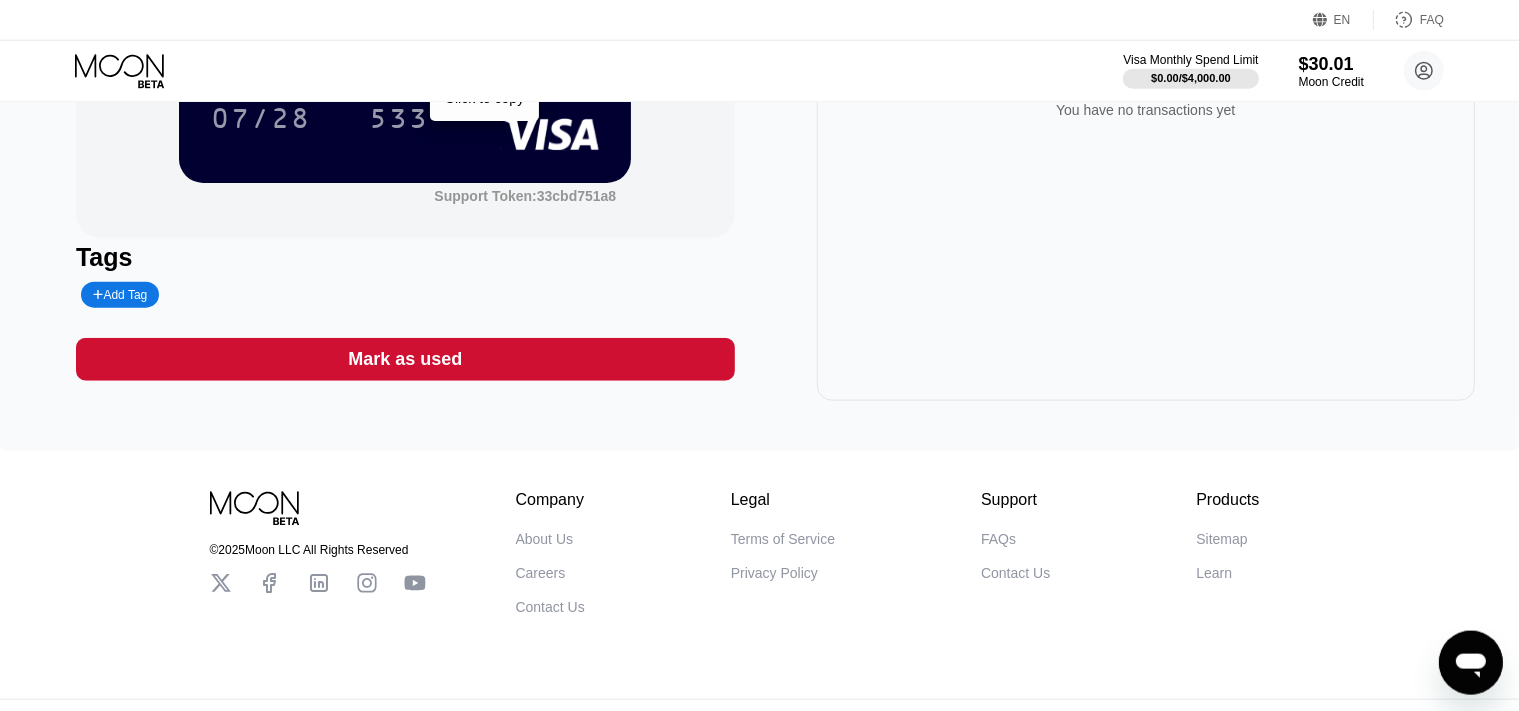 scroll, scrollTop: 0, scrollLeft: 0, axis: both 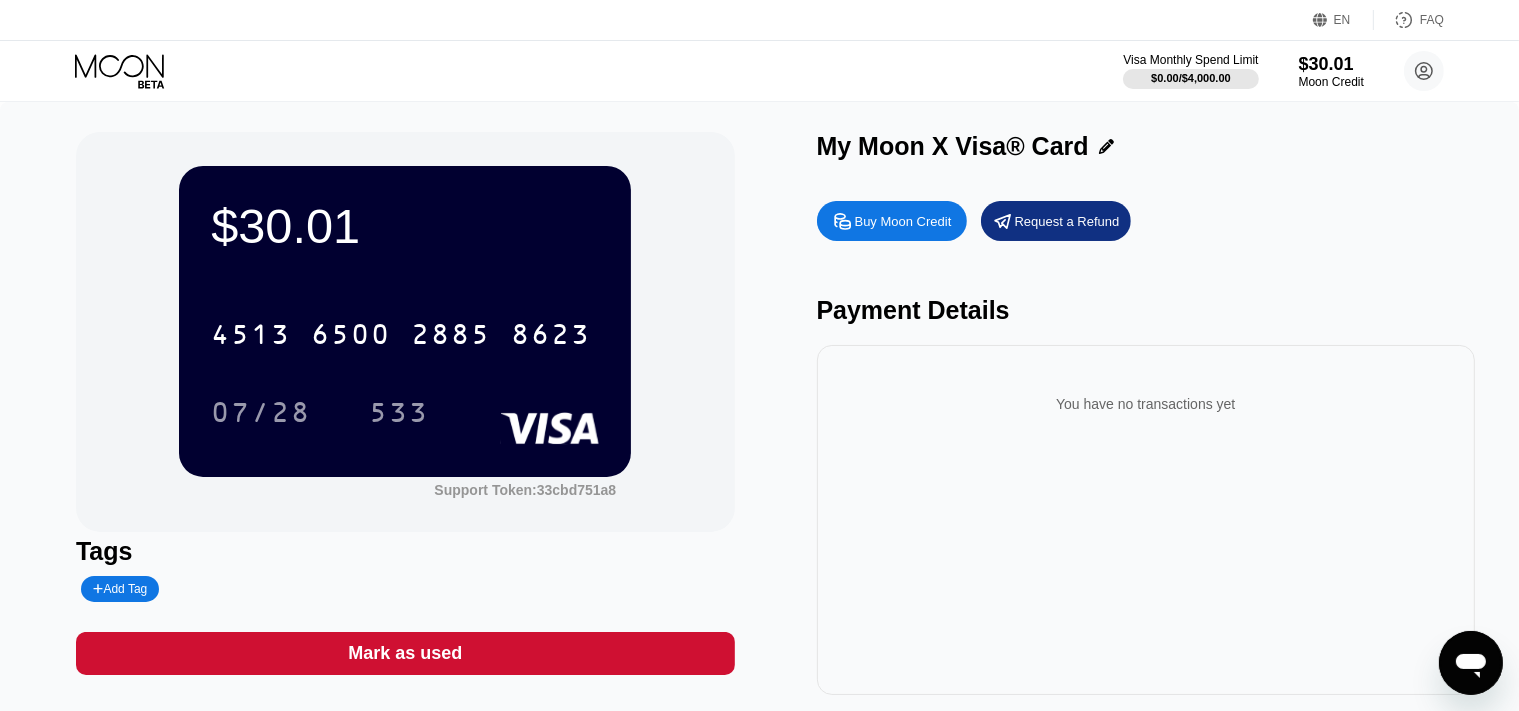 click on "Visa Monthly Spend Limit $0.00 / $4,000.00 $30.01 Moon Credit [EMAIL]  Home Settings Support Careers About Us Log out Privacy policy Terms" at bounding box center [1283, 71] 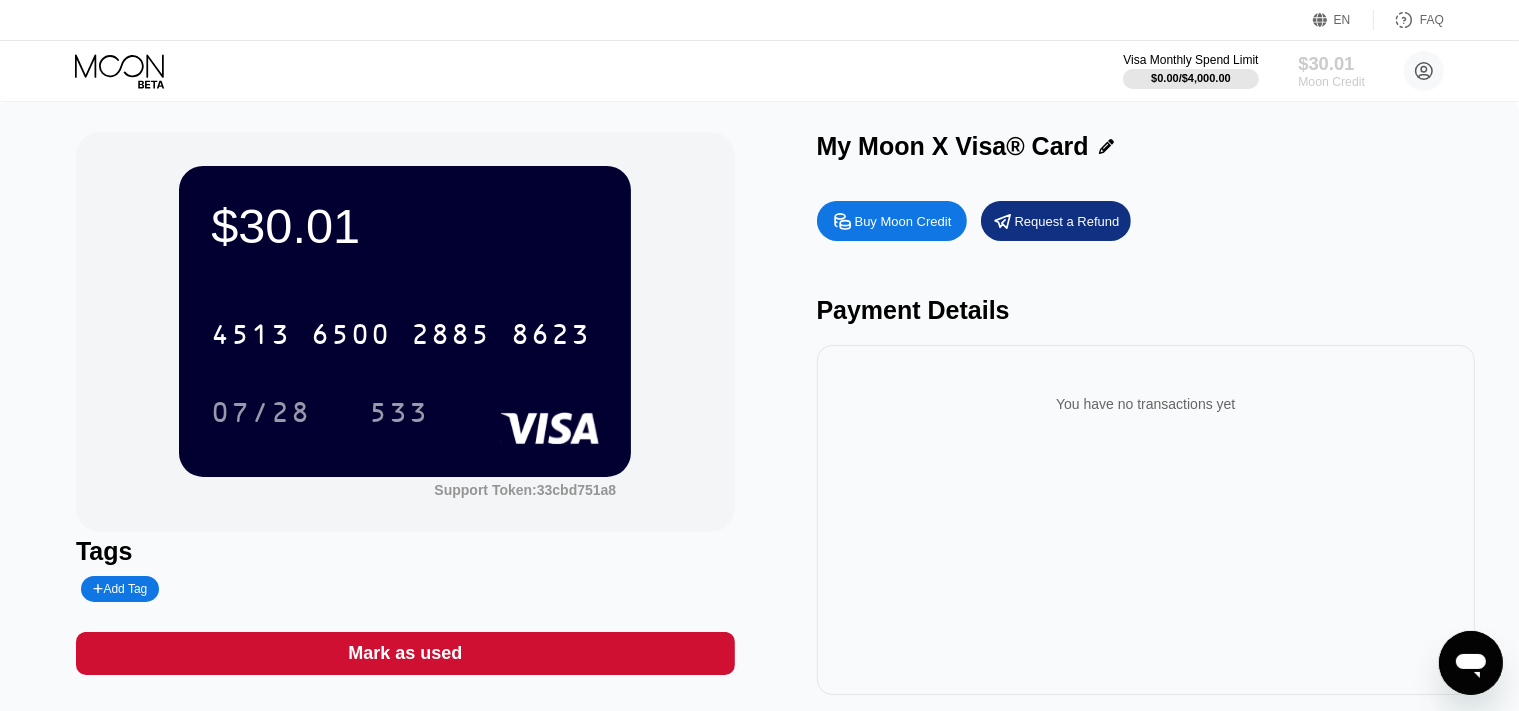 click on "$30.01" at bounding box center [1331, 63] 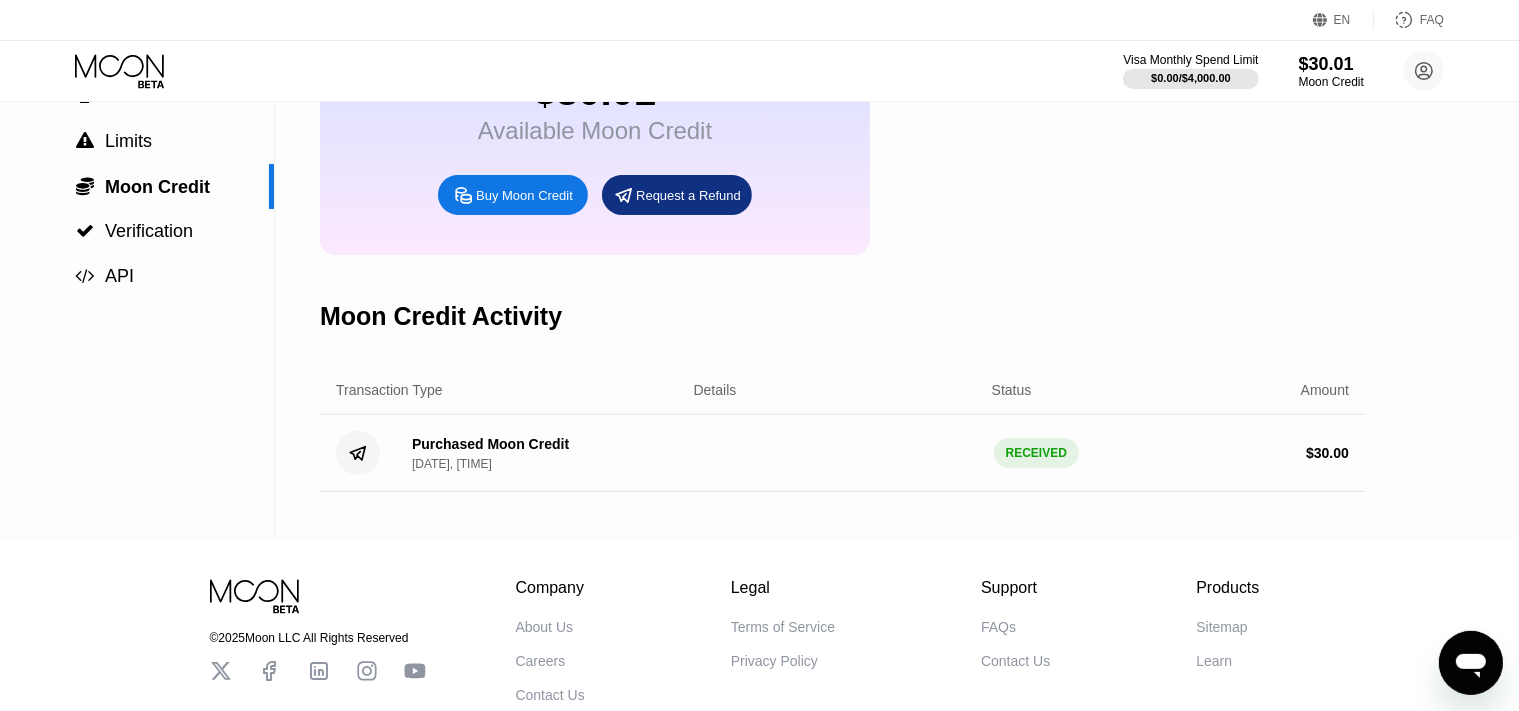 scroll, scrollTop: 0, scrollLeft: 0, axis: both 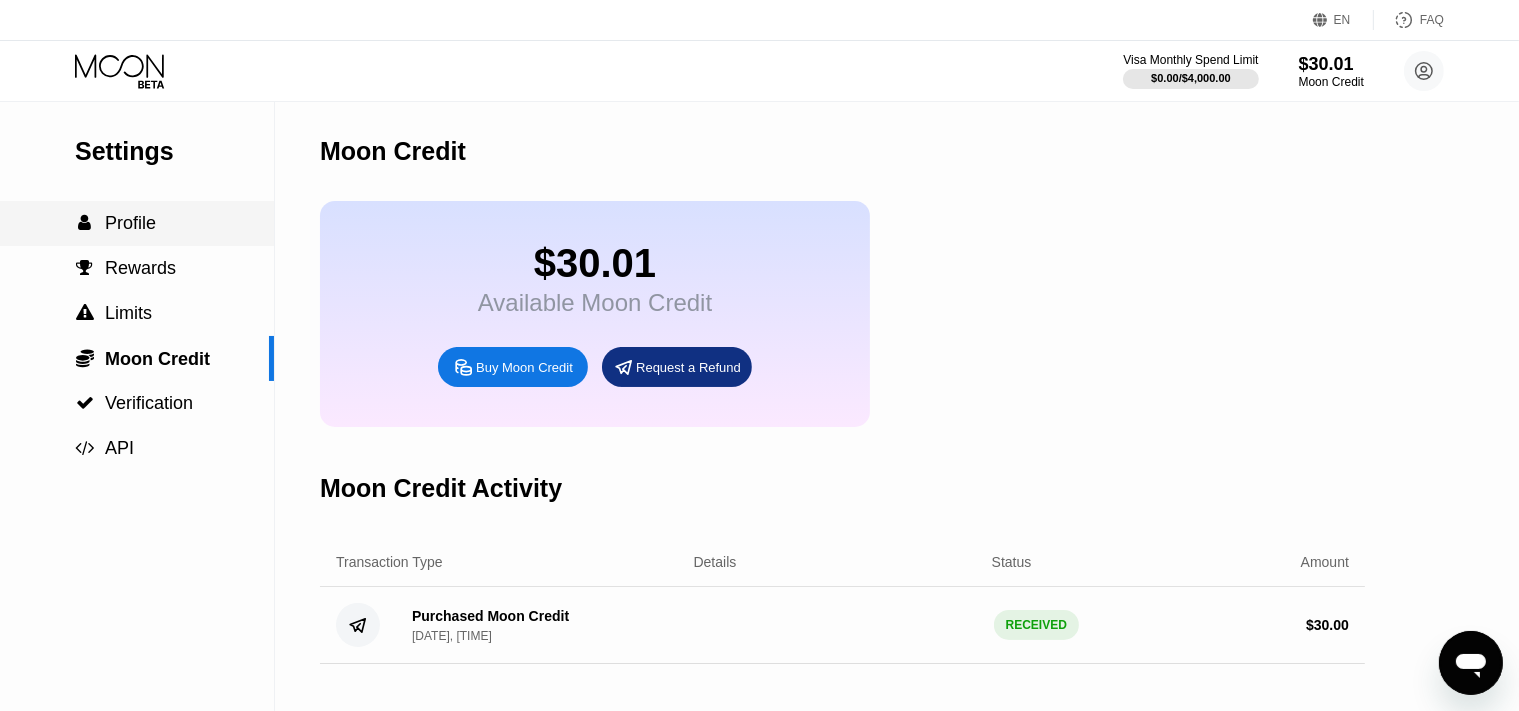 click on "Profile" at bounding box center [130, 223] 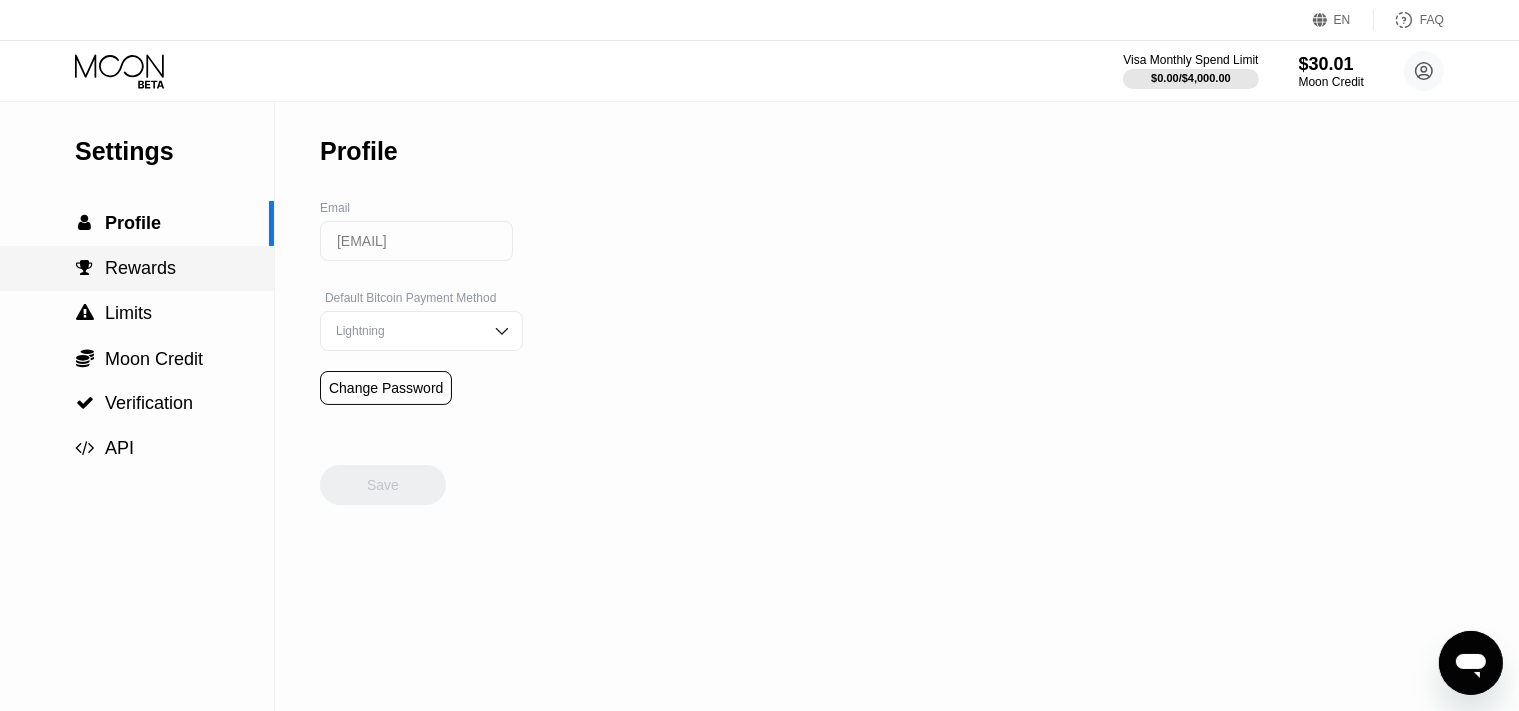 click on "Rewards" at bounding box center (140, 268) 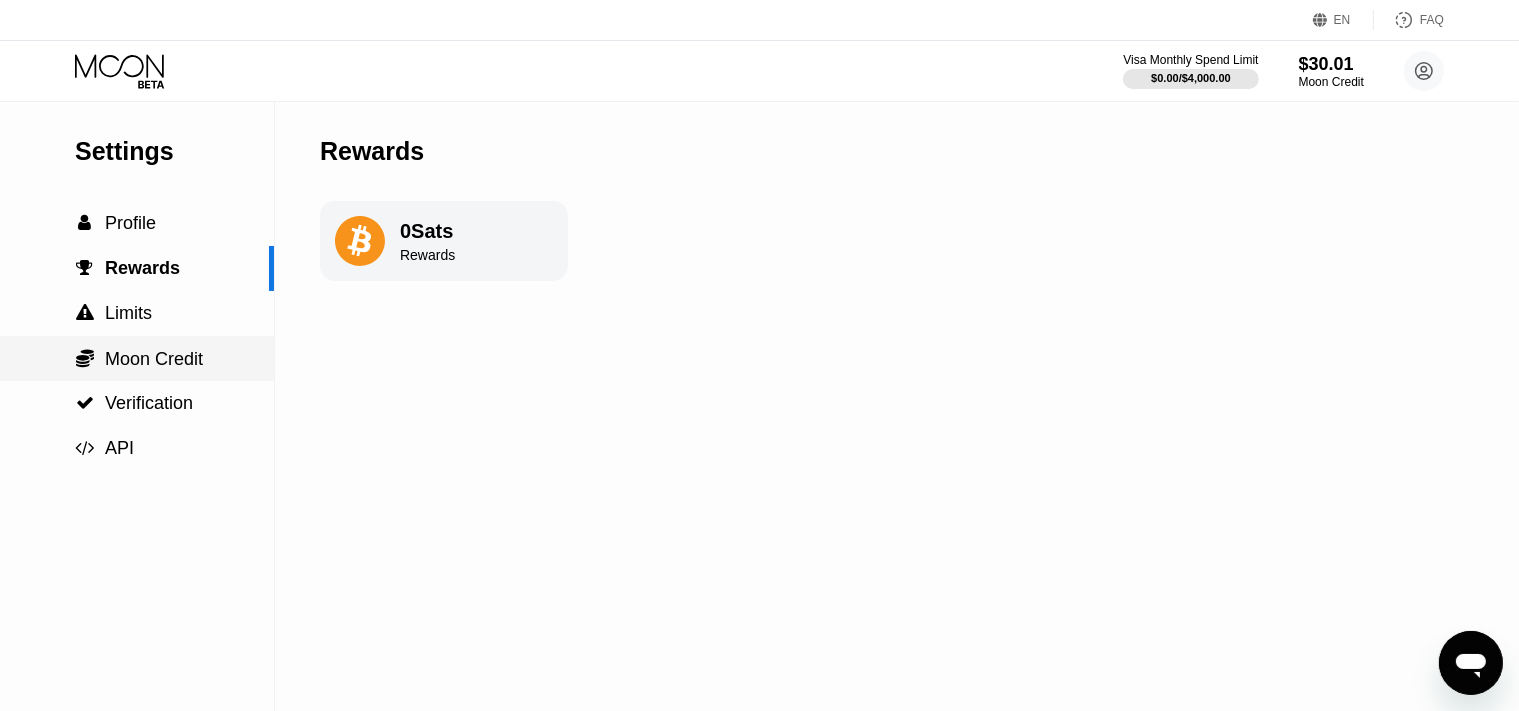 click on "Moon Credit" at bounding box center (154, 359) 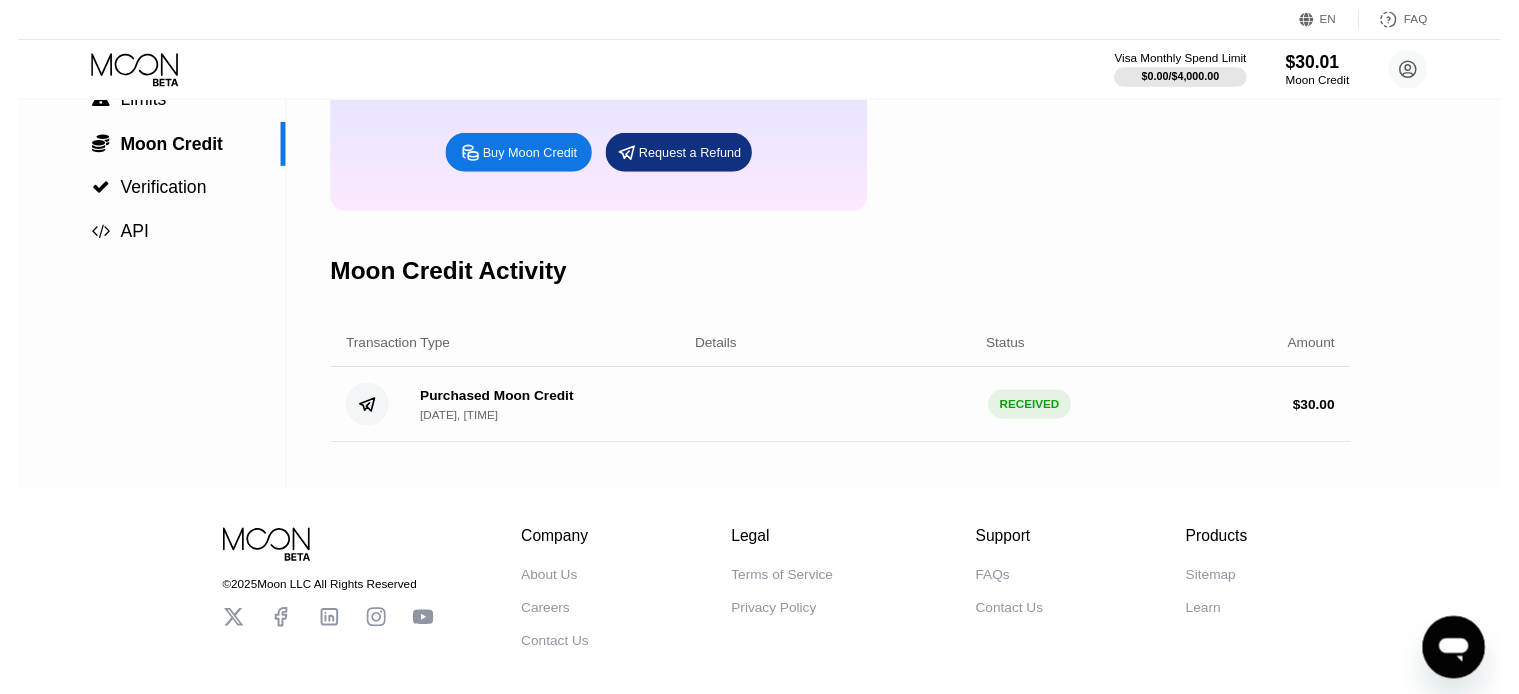 scroll, scrollTop: 0, scrollLeft: 0, axis: both 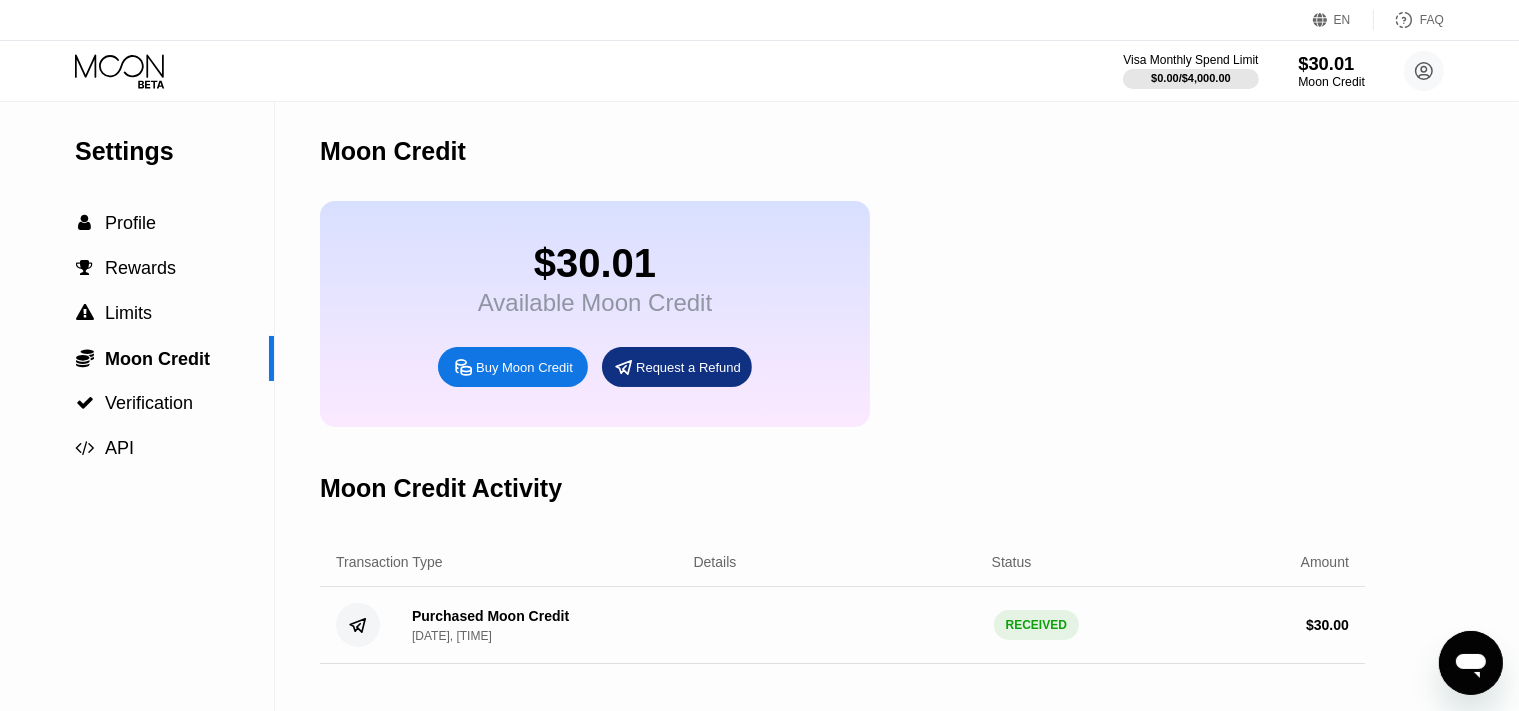 click on "$30.01" at bounding box center (1331, 63) 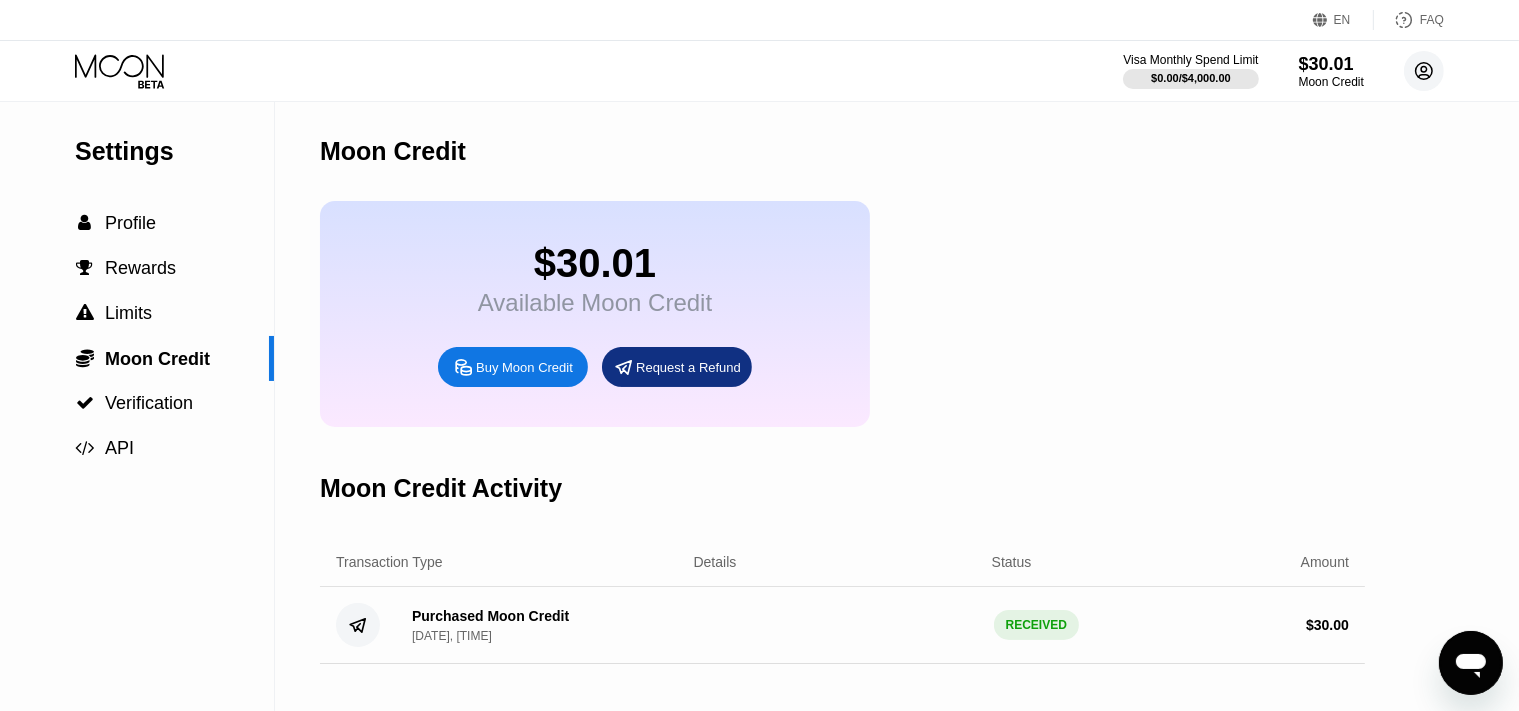 click 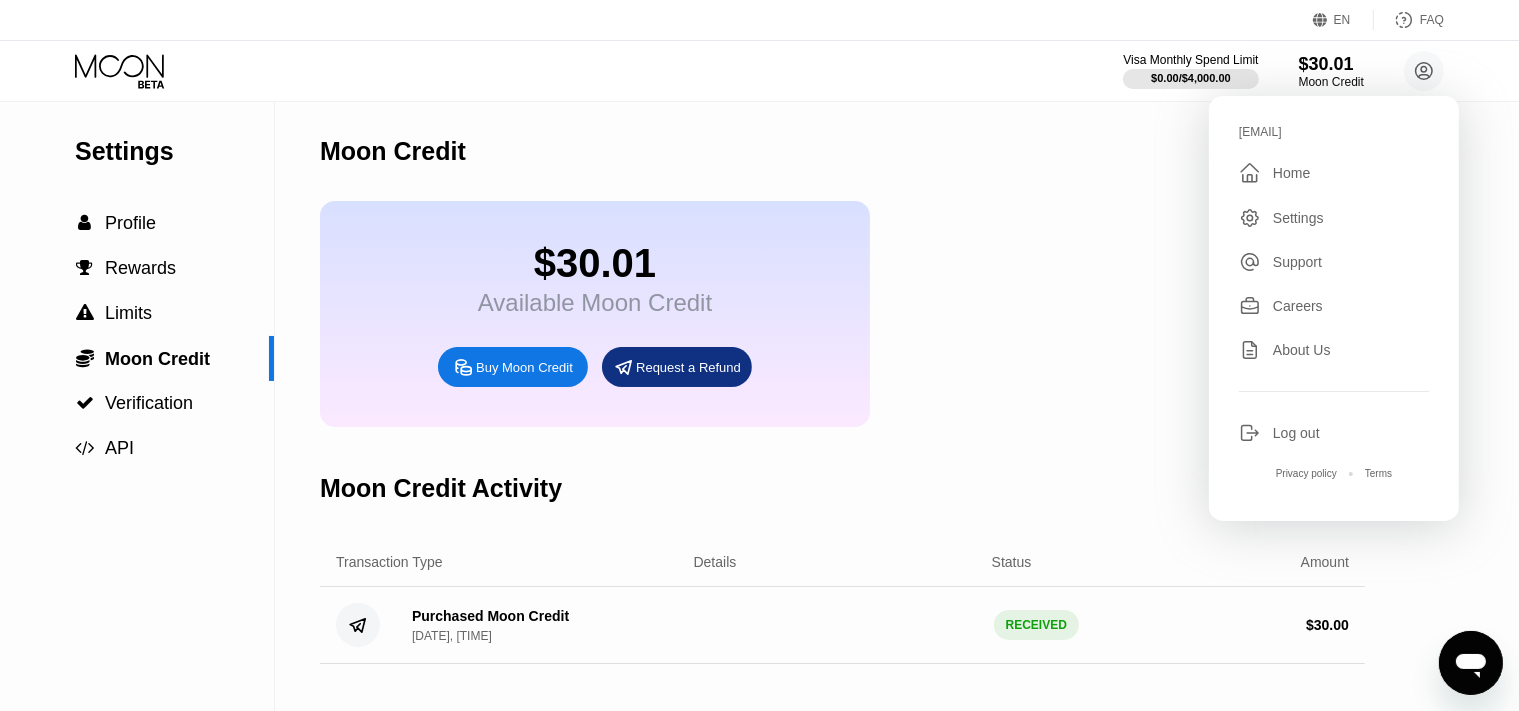 click on "Home" at bounding box center [1291, 173] 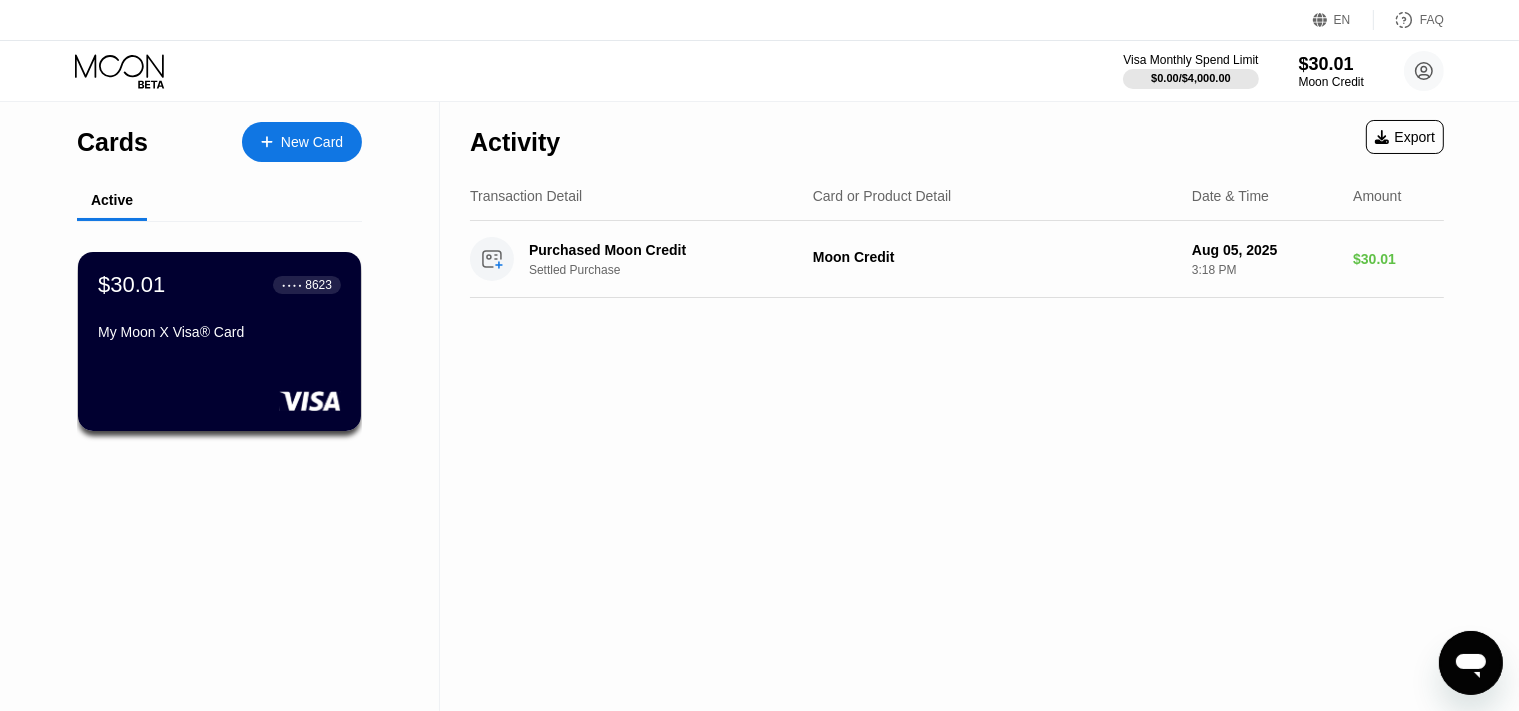 click on "New Card" at bounding box center (312, 142) 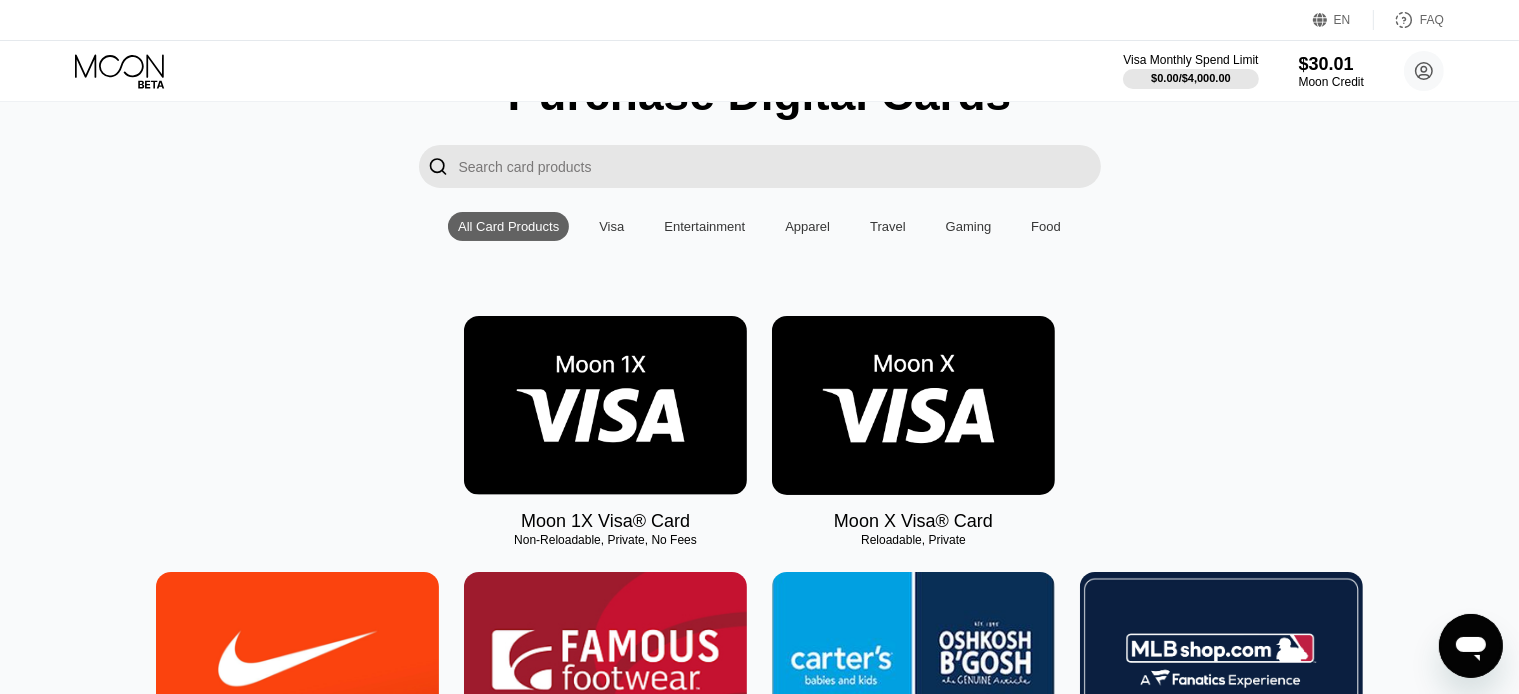 scroll, scrollTop: 316, scrollLeft: 0, axis: vertical 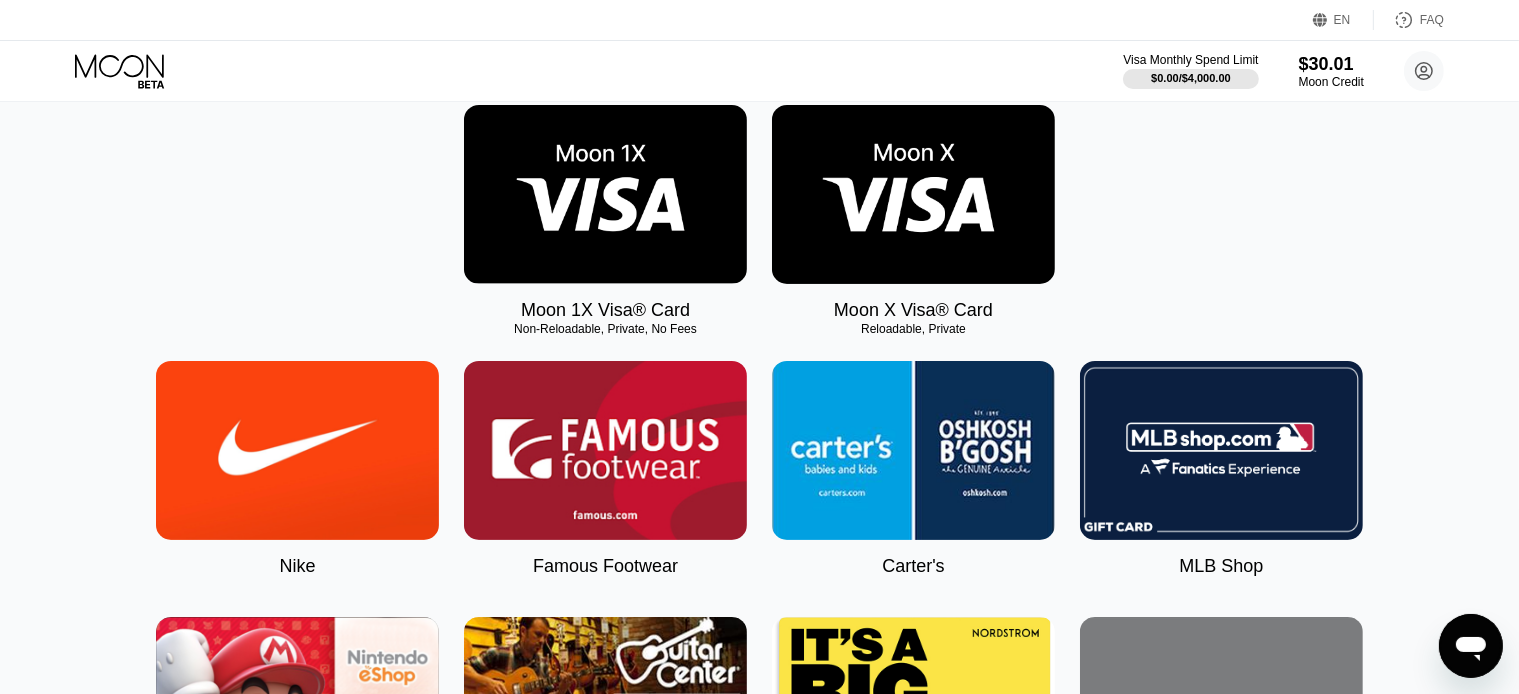 click at bounding box center (913, 194) 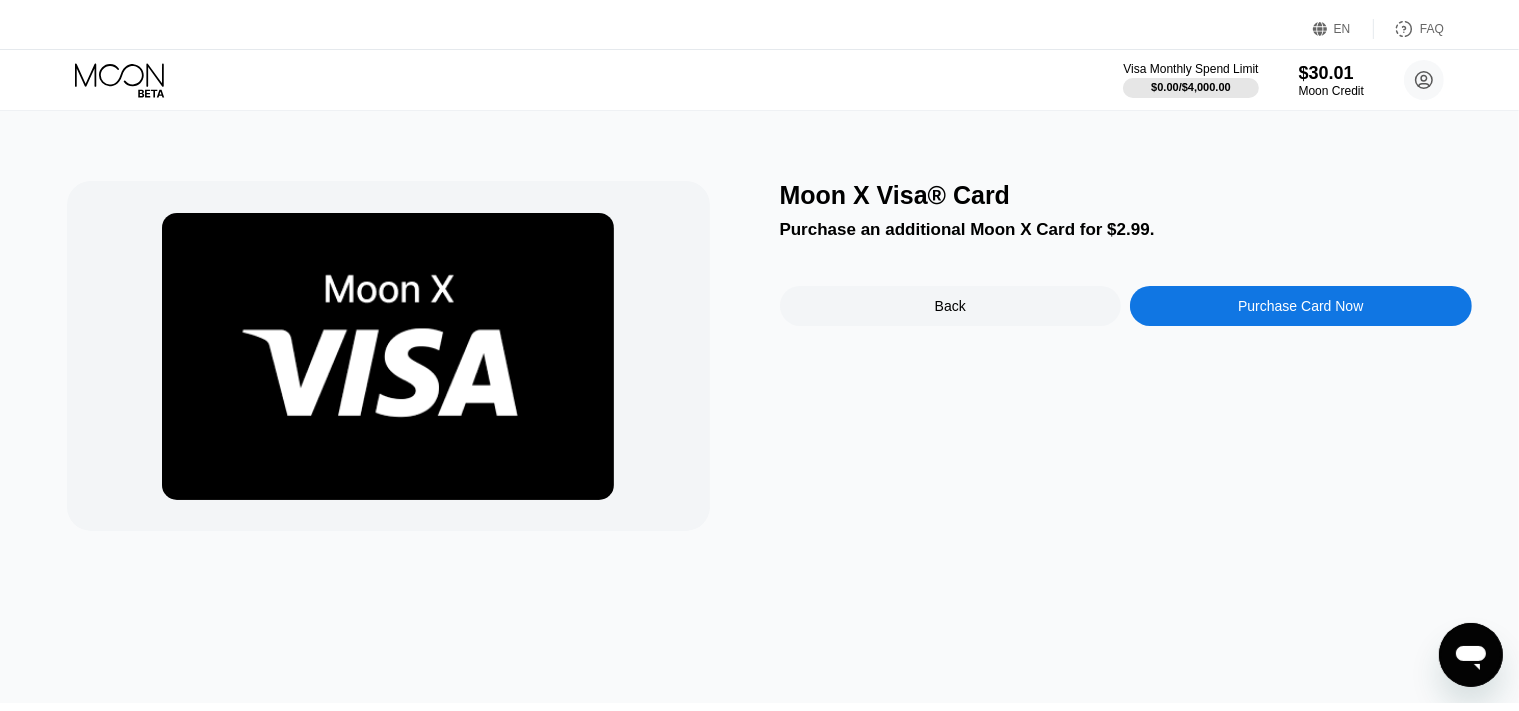 scroll, scrollTop: 0, scrollLeft: 0, axis: both 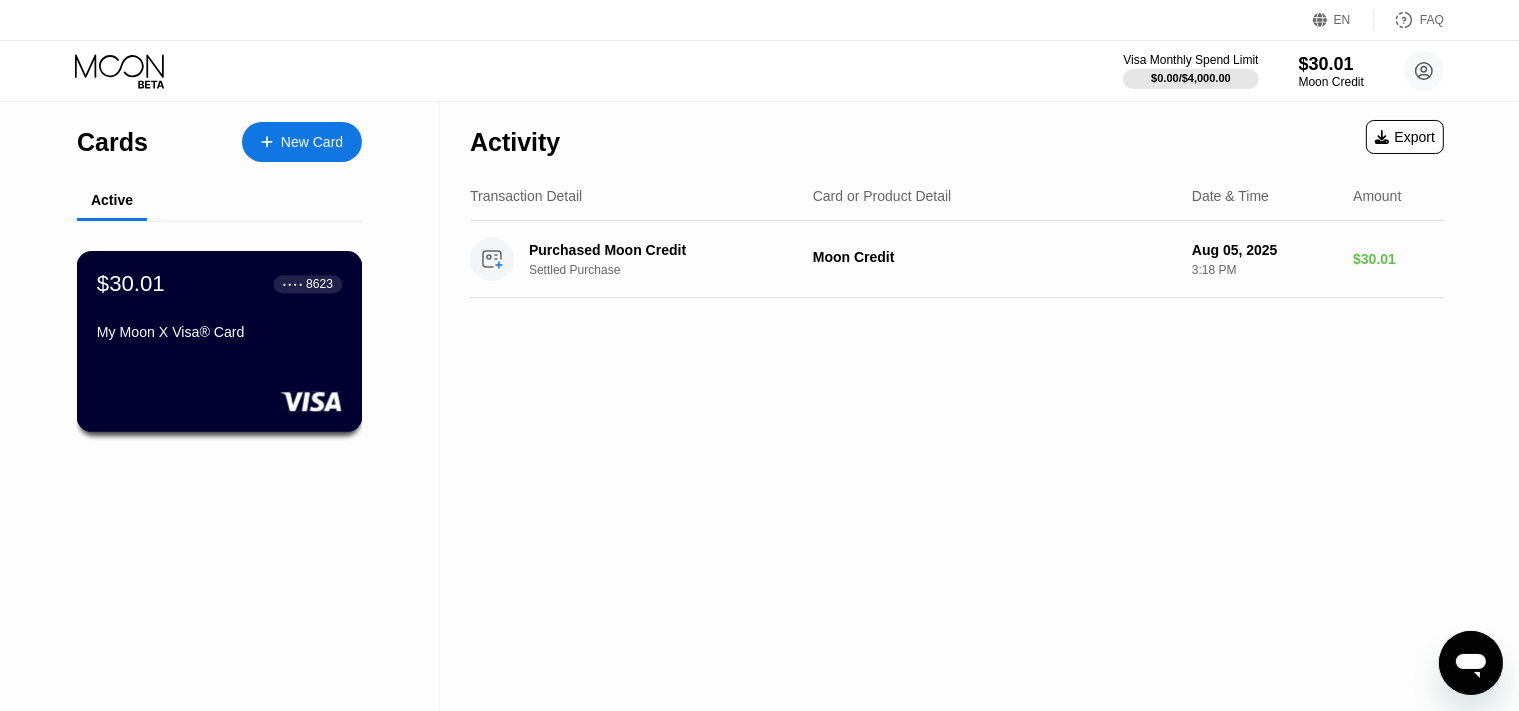 click on "$30.01 ● ● ● ● 8623 My Moon X Visa® Card" at bounding box center [219, 309] 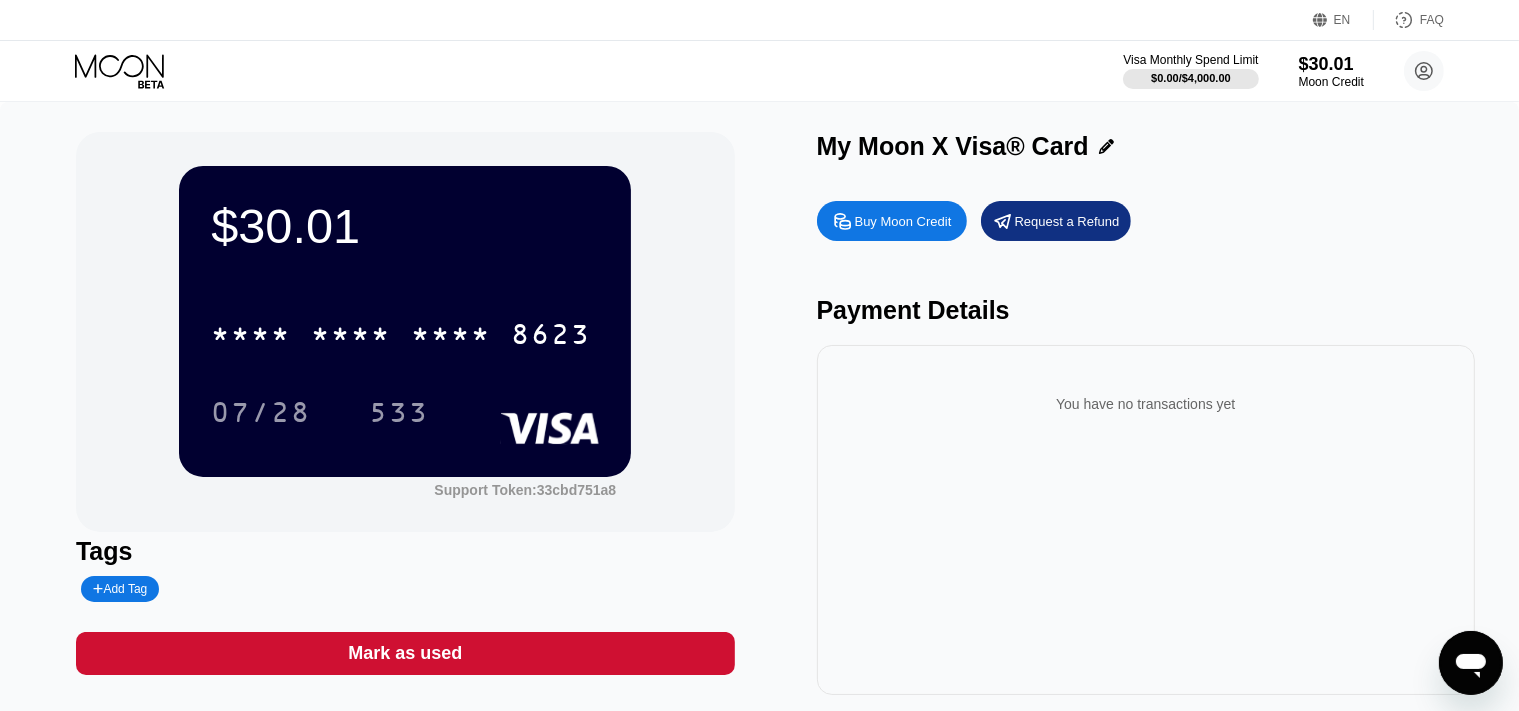 click on "**********" at bounding box center [405, 328] 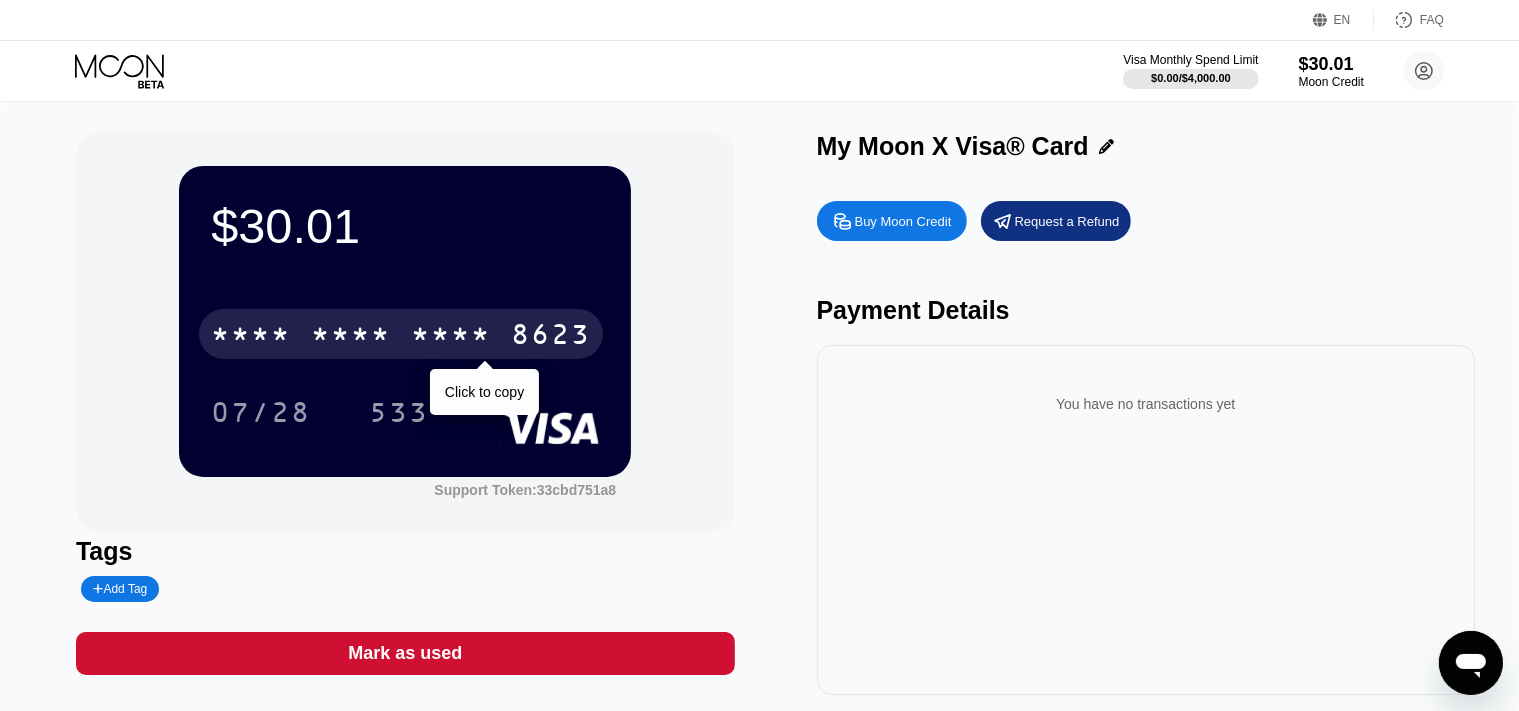 click on "* * * *" at bounding box center [351, 337] 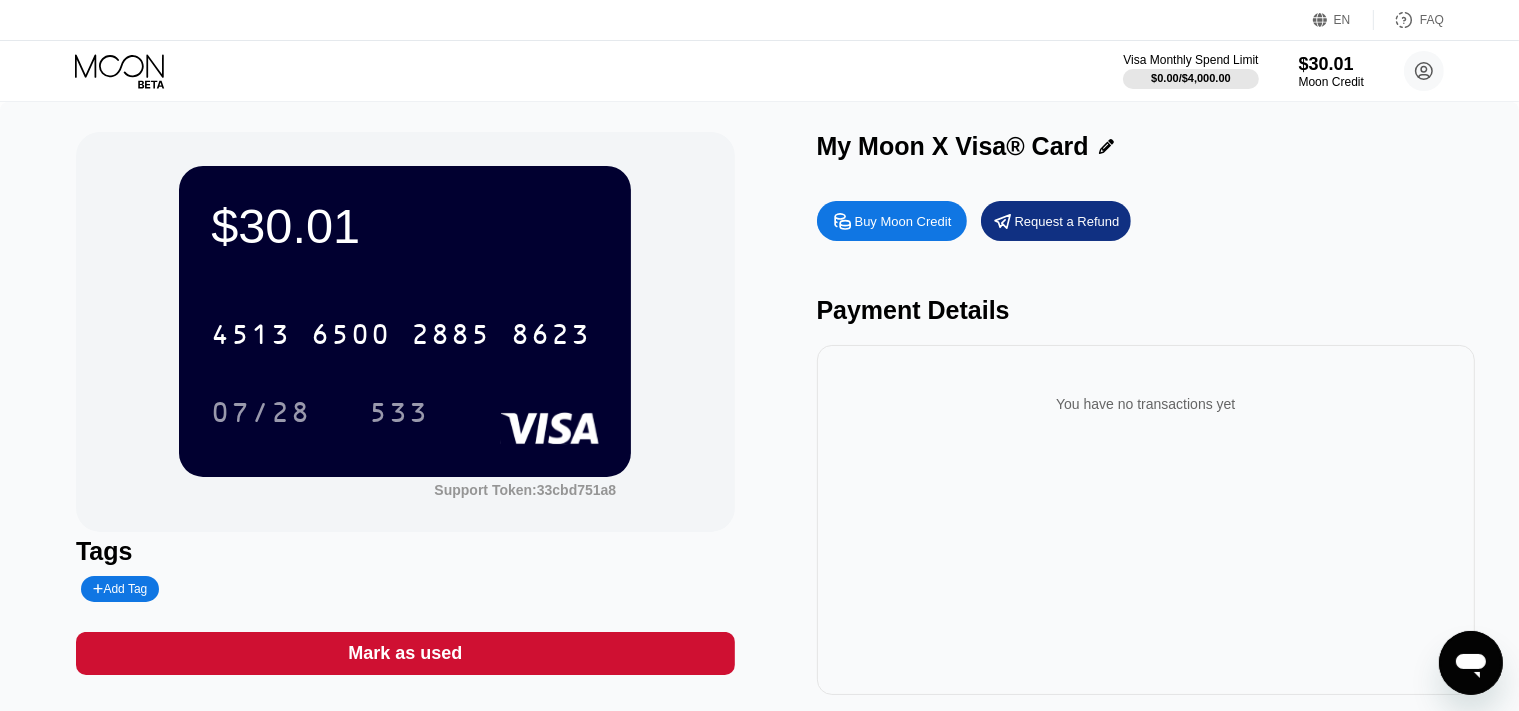 click on "$30.01 4513 6500 2885 8623 07/28 533 Support Token:  33cbd751a8 Tags  Add Tag Mark as used My Moon X Visa® Card Buy Moon Credit Request a Refund Payment Details You have no transactions yet" at bounding box center [759, 423] 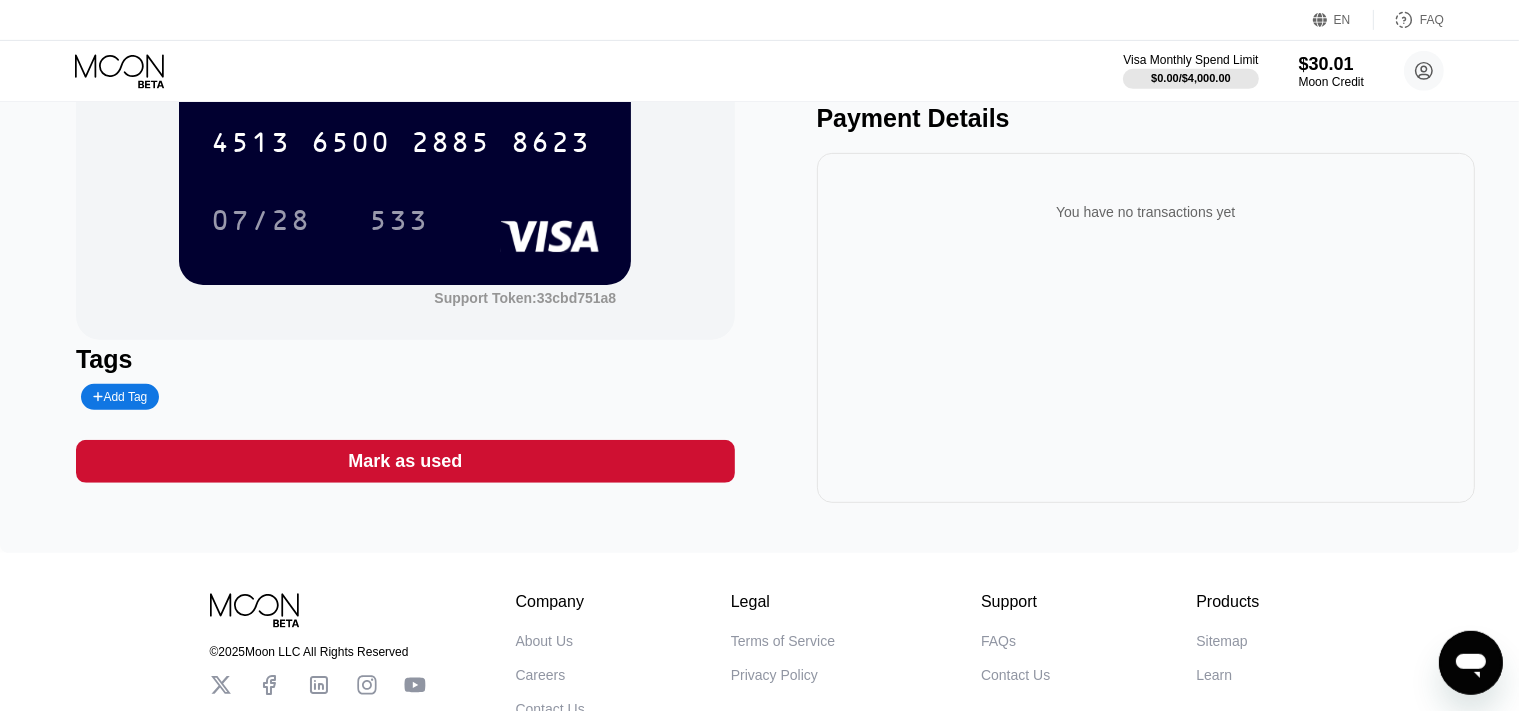 scroll, scrollTop: 0, scrollLeft: 0, axis: both 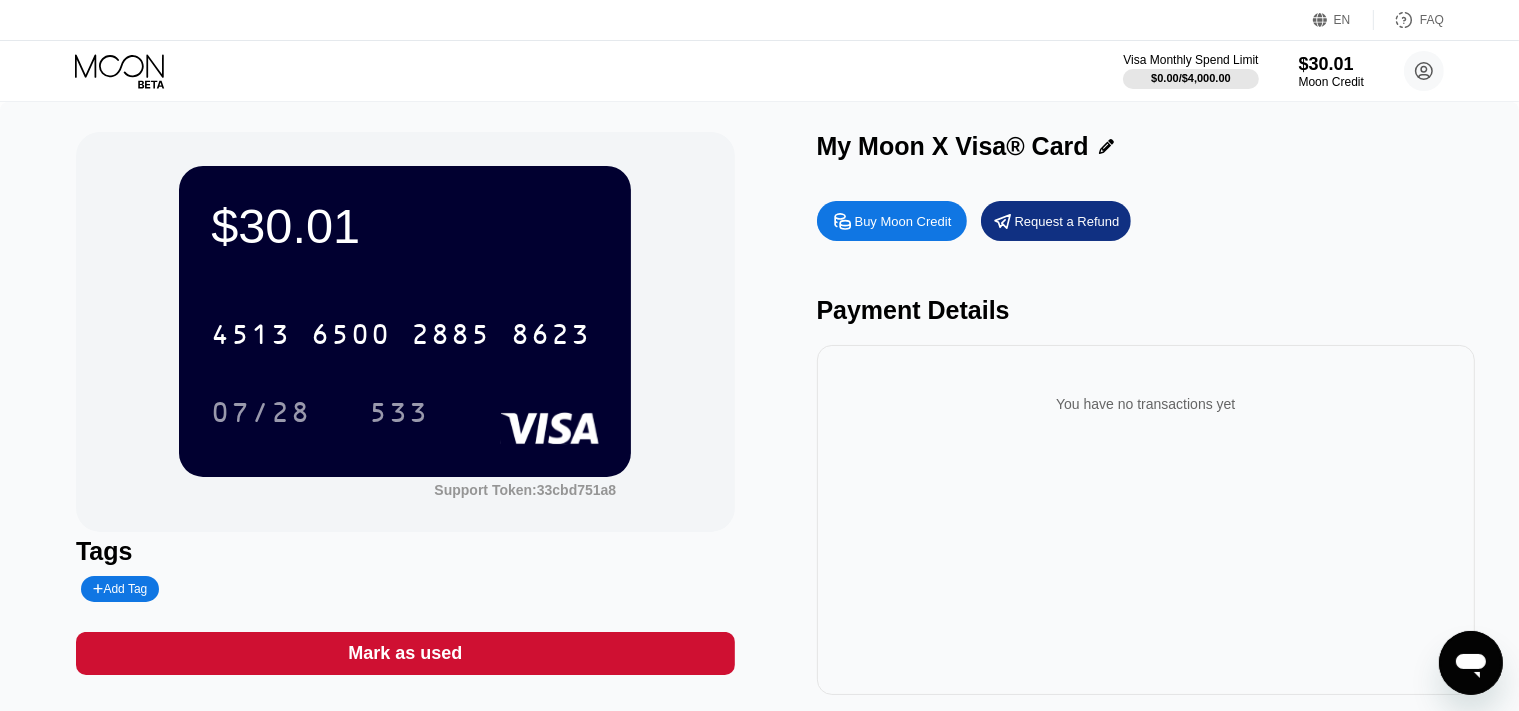 click on "Visa Monthly Spend Limit $0.00 / $4,000.00 $30.01 Moon Credit [EMAIL]  Home Settings Support Careers About Us Log out Privacy policy Terms" at bounding box center [759, 71] 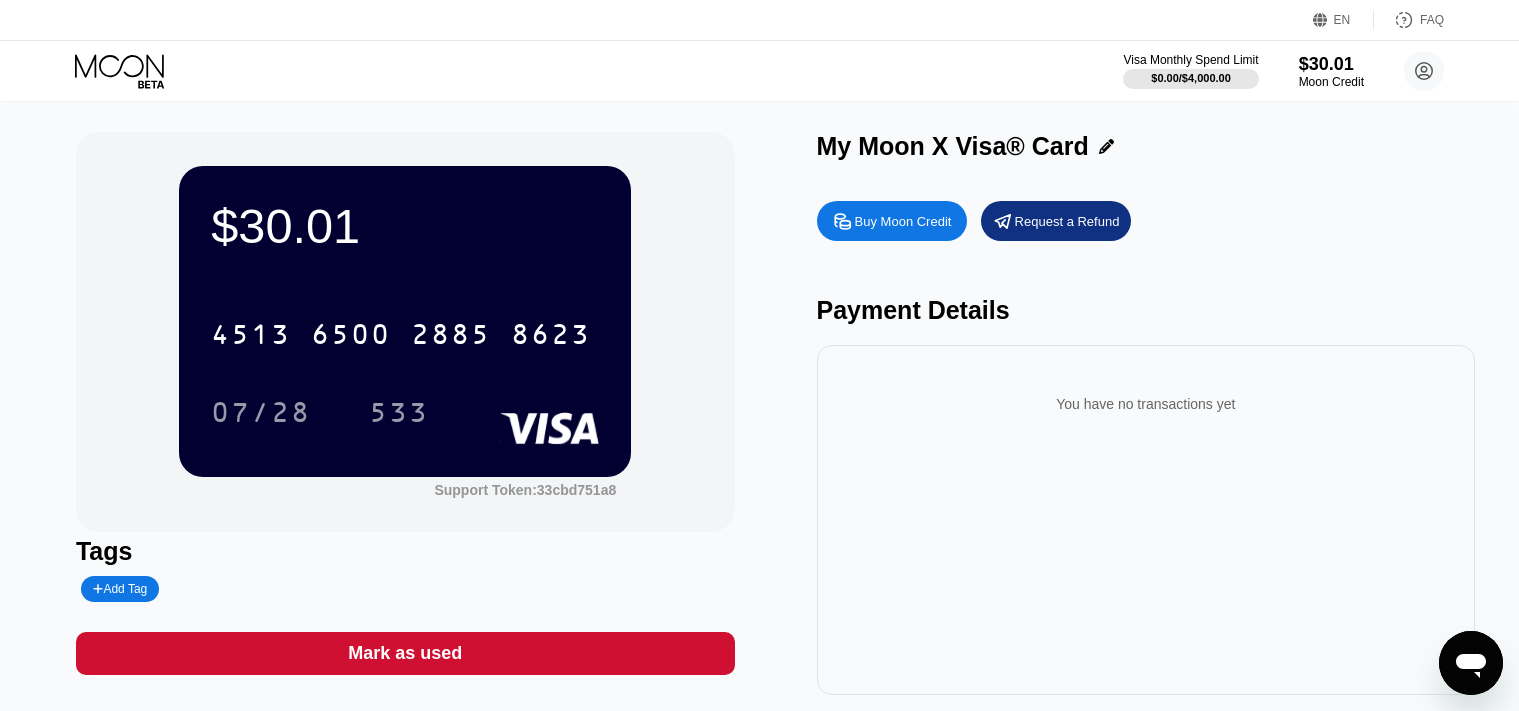 scroll, scrollTop: 0, scrollLeft: 0, axis: both 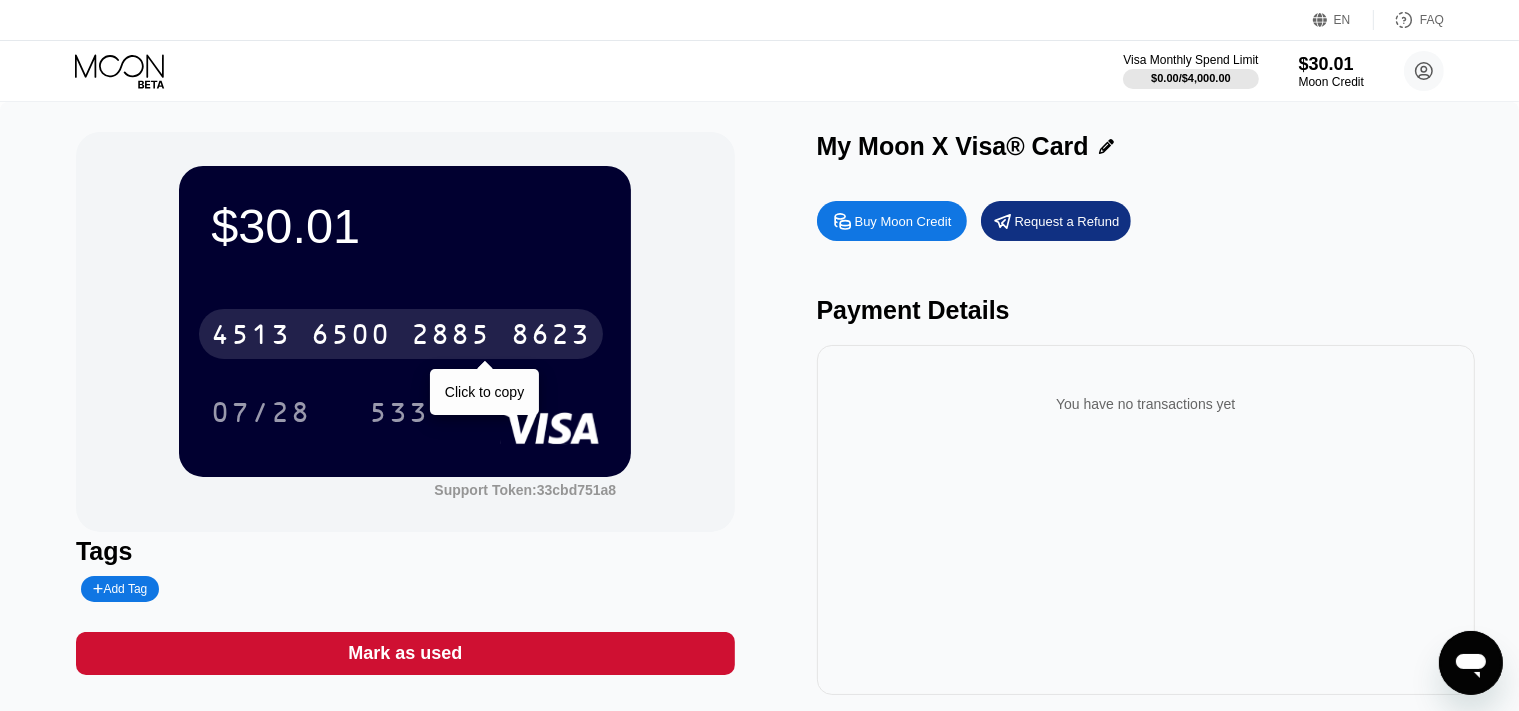 click on "8623" at bounding box center [551, 337] 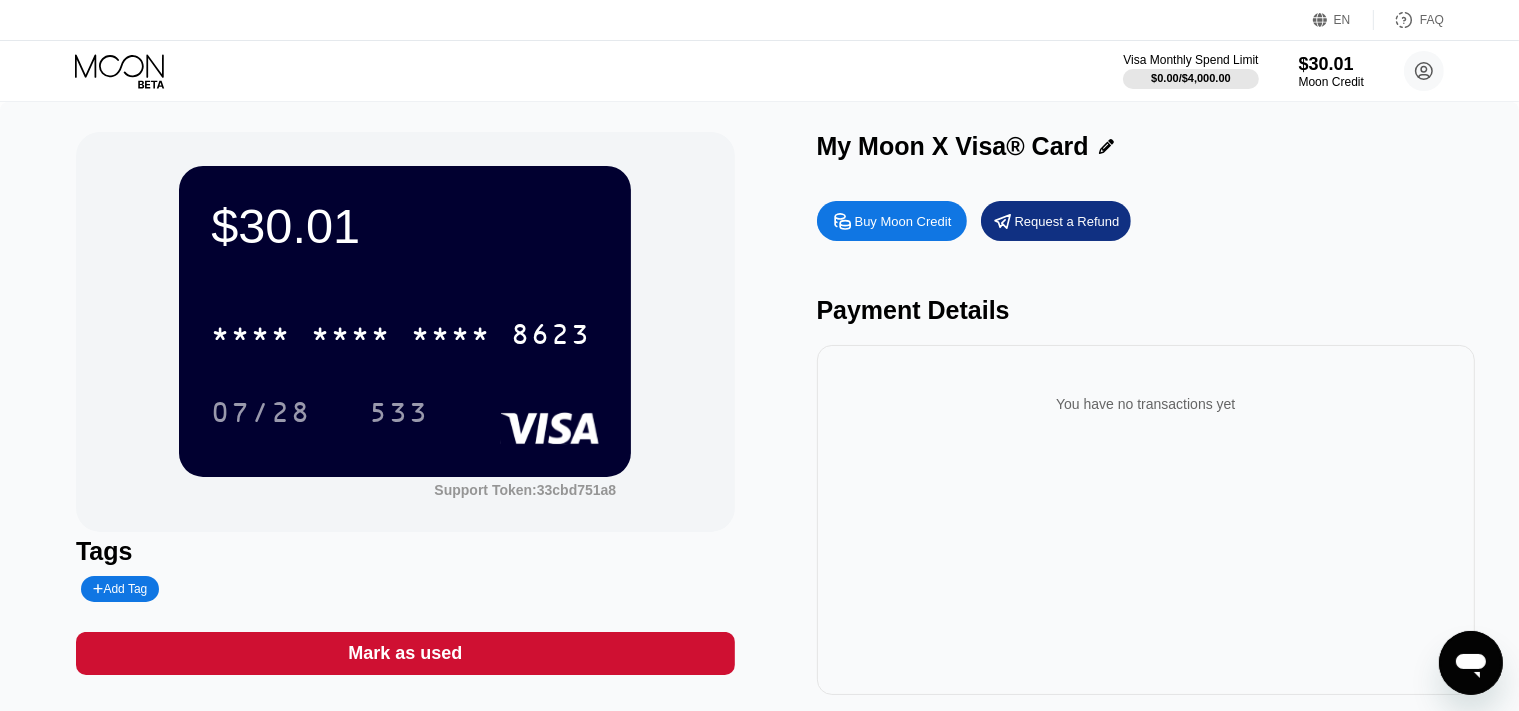 click on "Visa Monthly Spend Limit $0.00 / $4,000.00 $30.01 Moon Credit [EMAIL]  Home Settings Support Careers About Us Log out Privacy policy Terms" at bounding box center [759, 71] 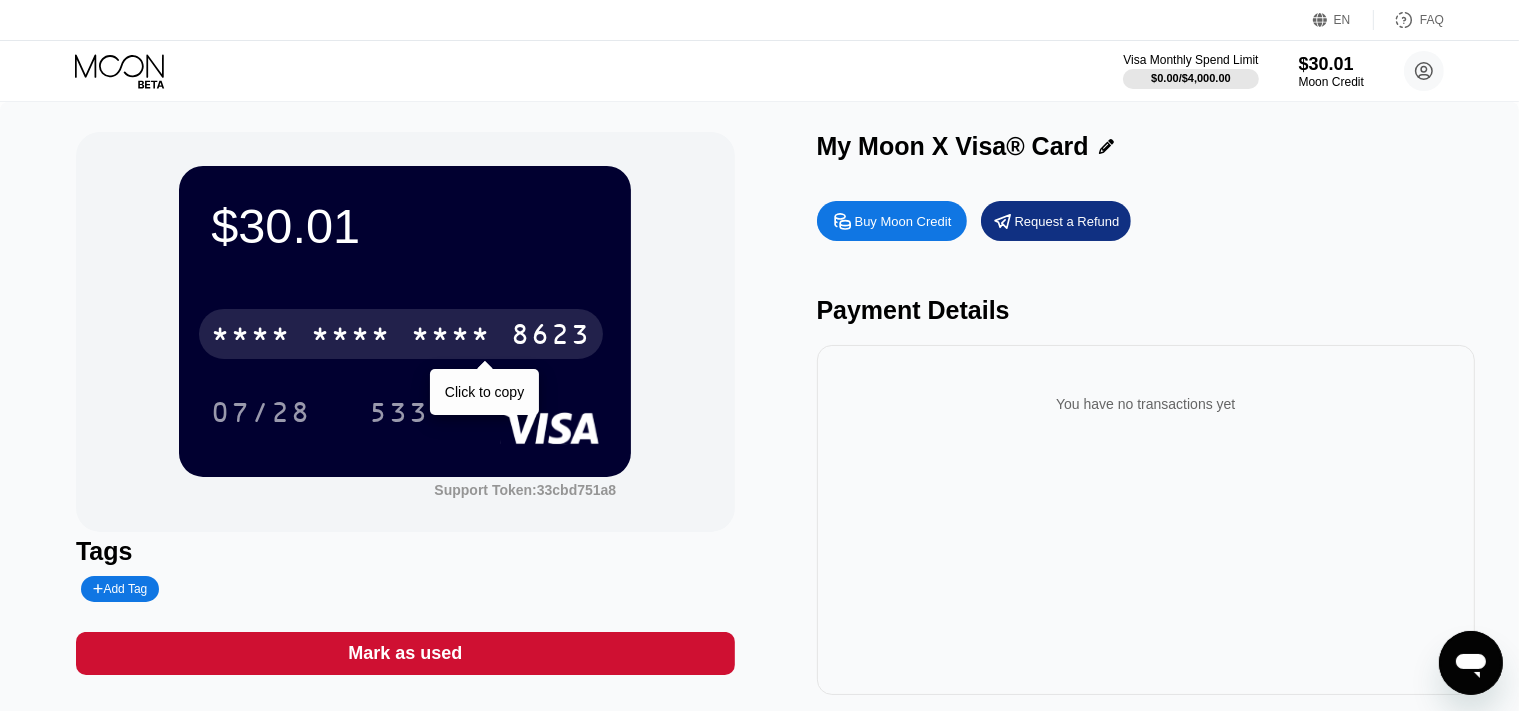 click on "8623" at bounding box center (551, 337) 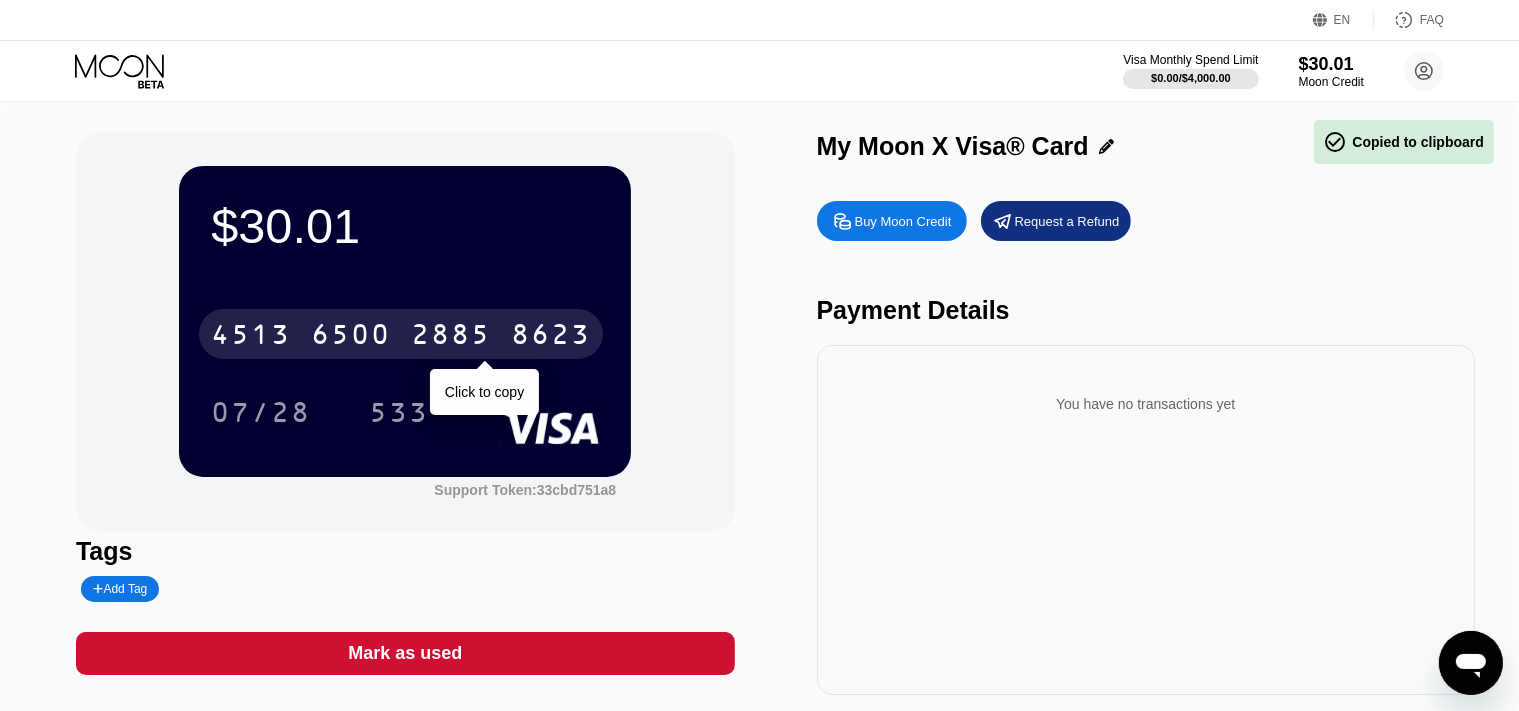 click on "6500" at bounding box center [351, 337] 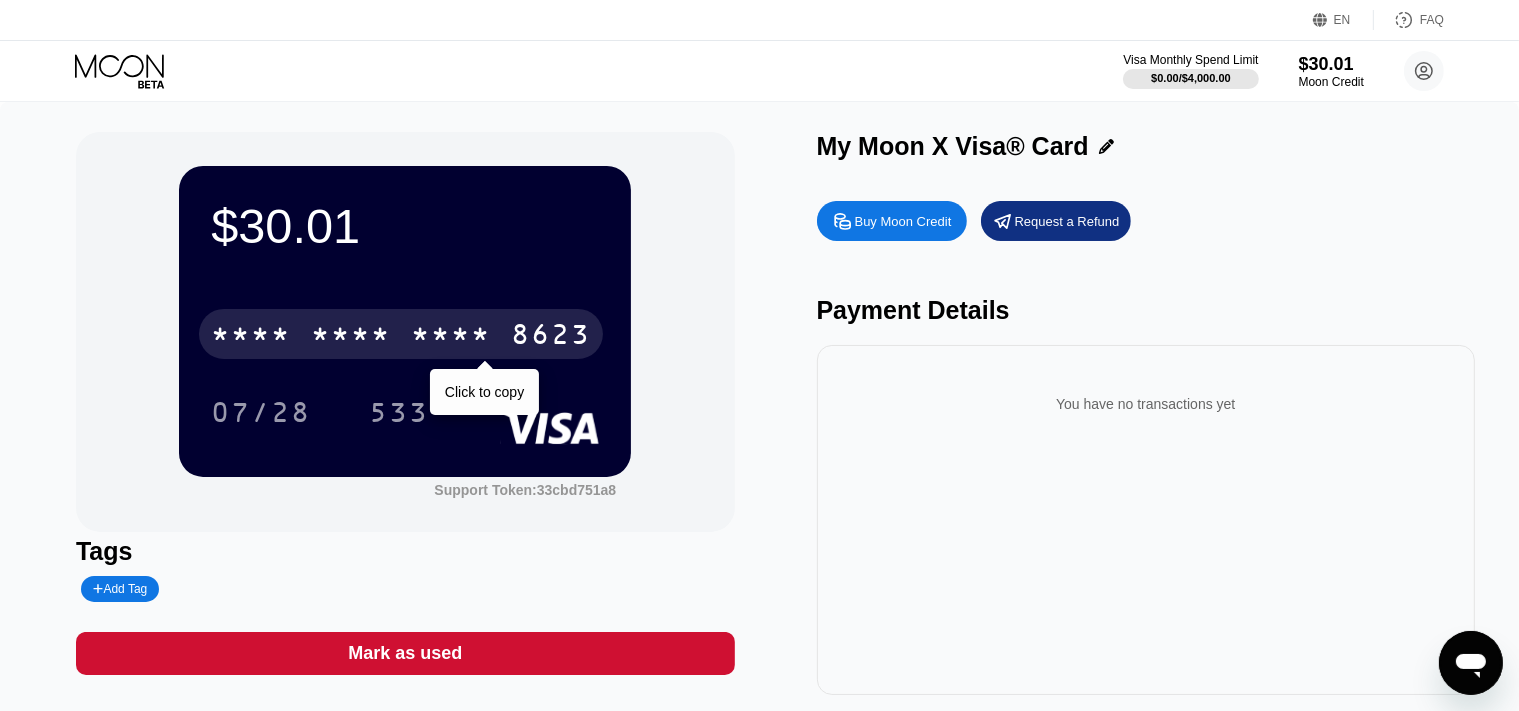 click on "* * * *" at bounding box center [351, 337] 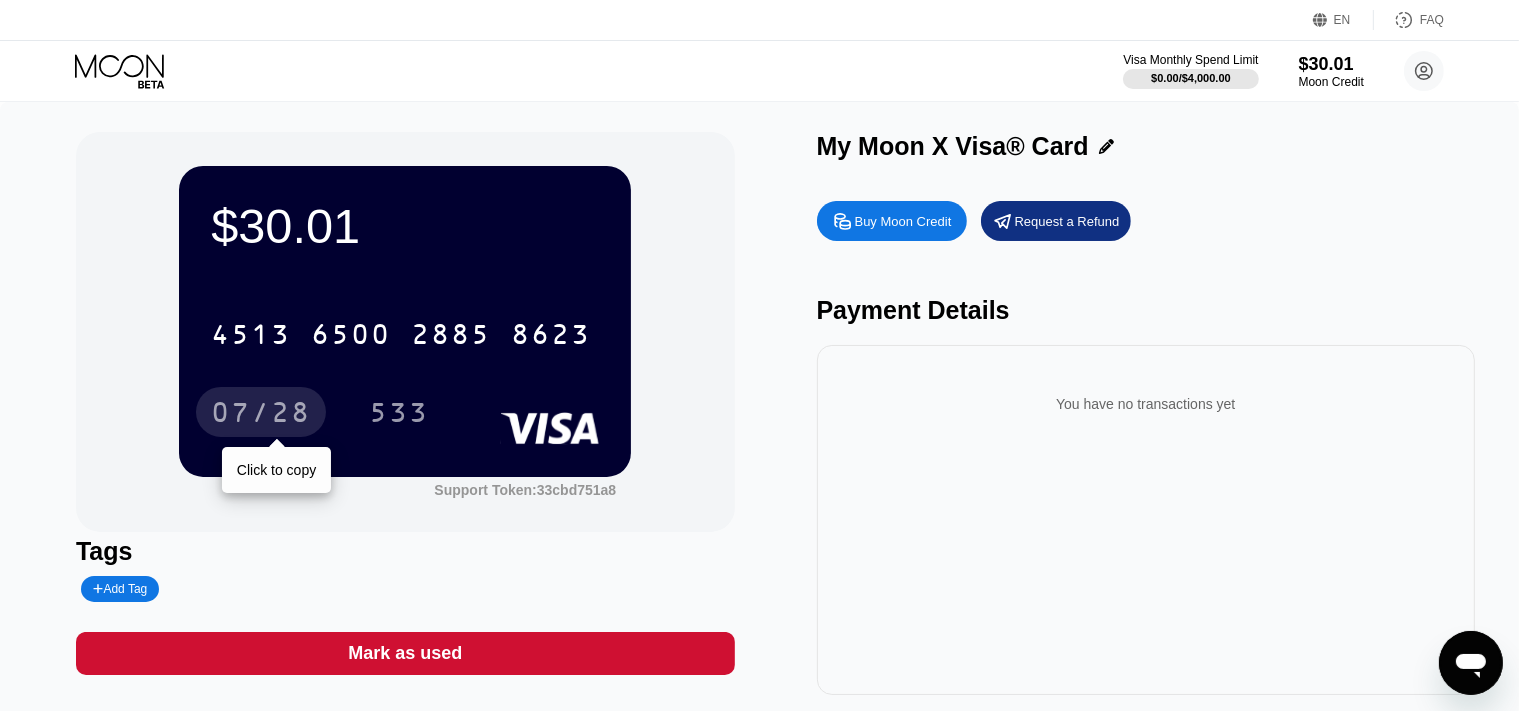 click on "07/28" at bounding box center [261, 415] 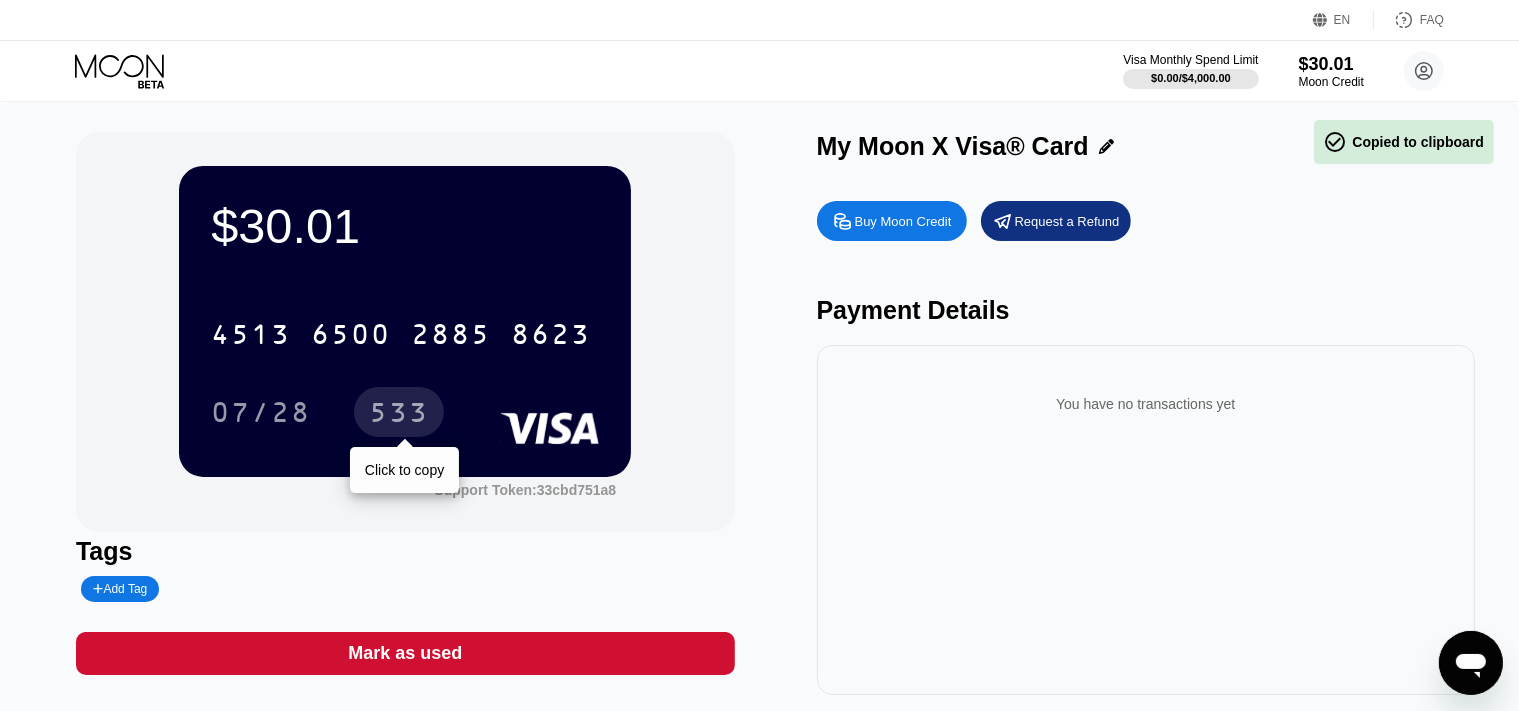 click on "533" at bounding box center [399, 415] 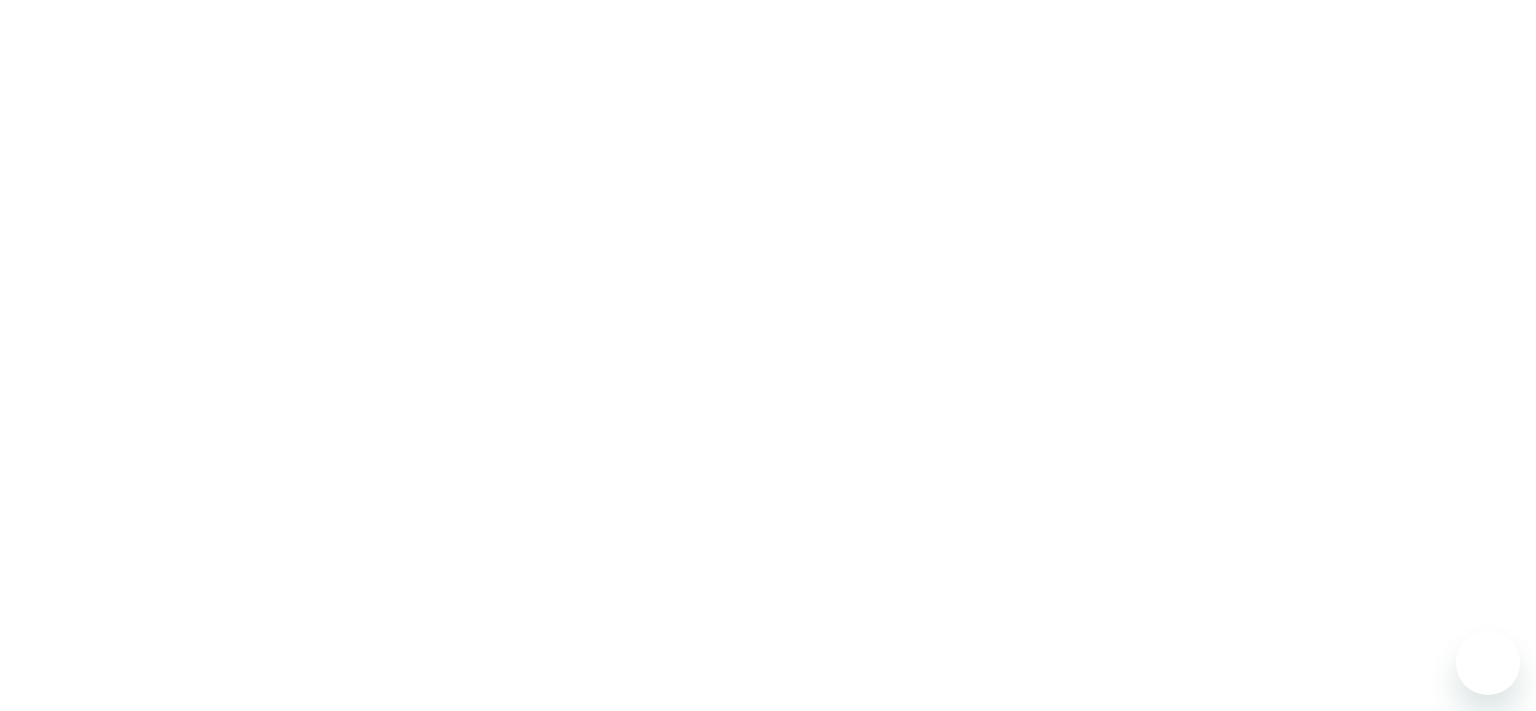 scroll, scrollTop: 0, scrollLeft: 0, axis: both 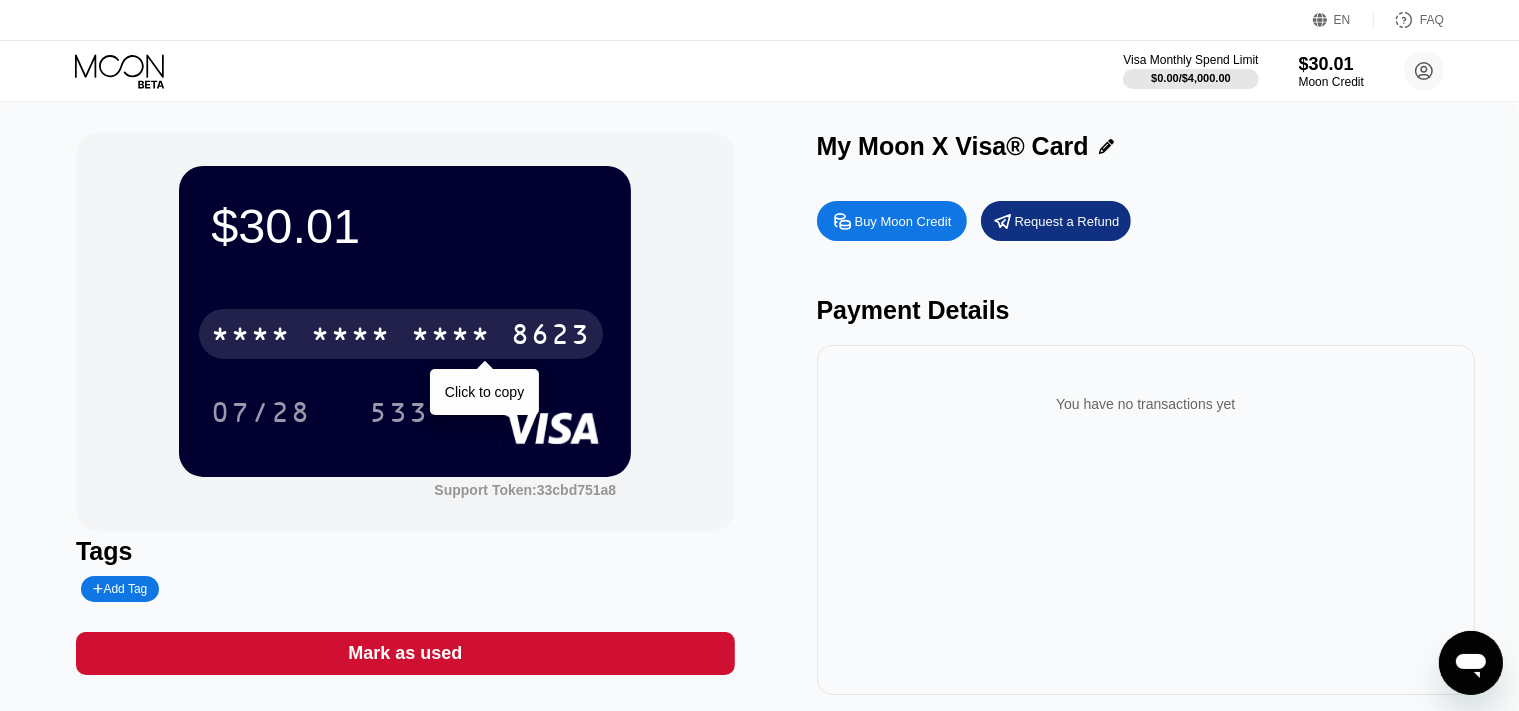 click on "* * * * * * * * * * * * 8623" at bounding box center [401, 334] 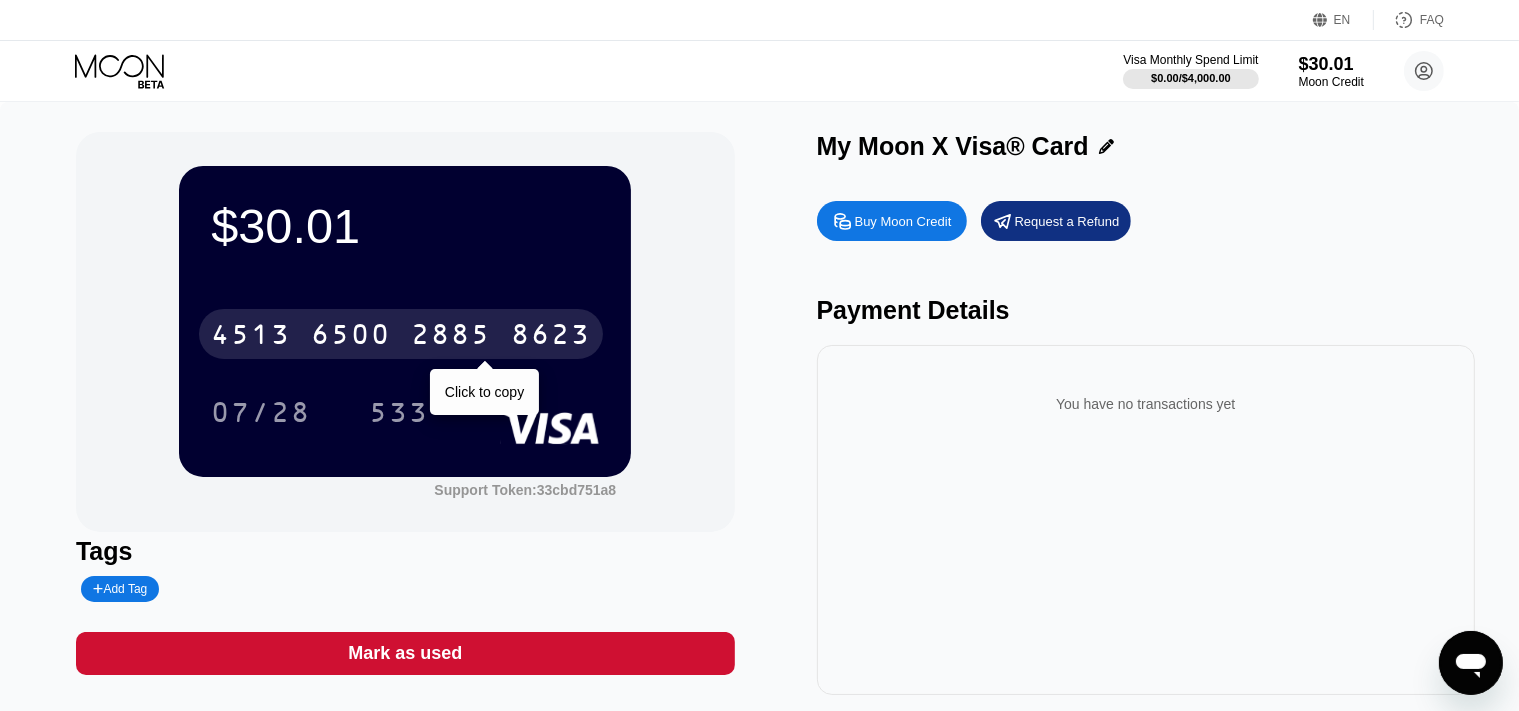 click on "4513 6500 2885 8623" at bounding box center (401, 334) 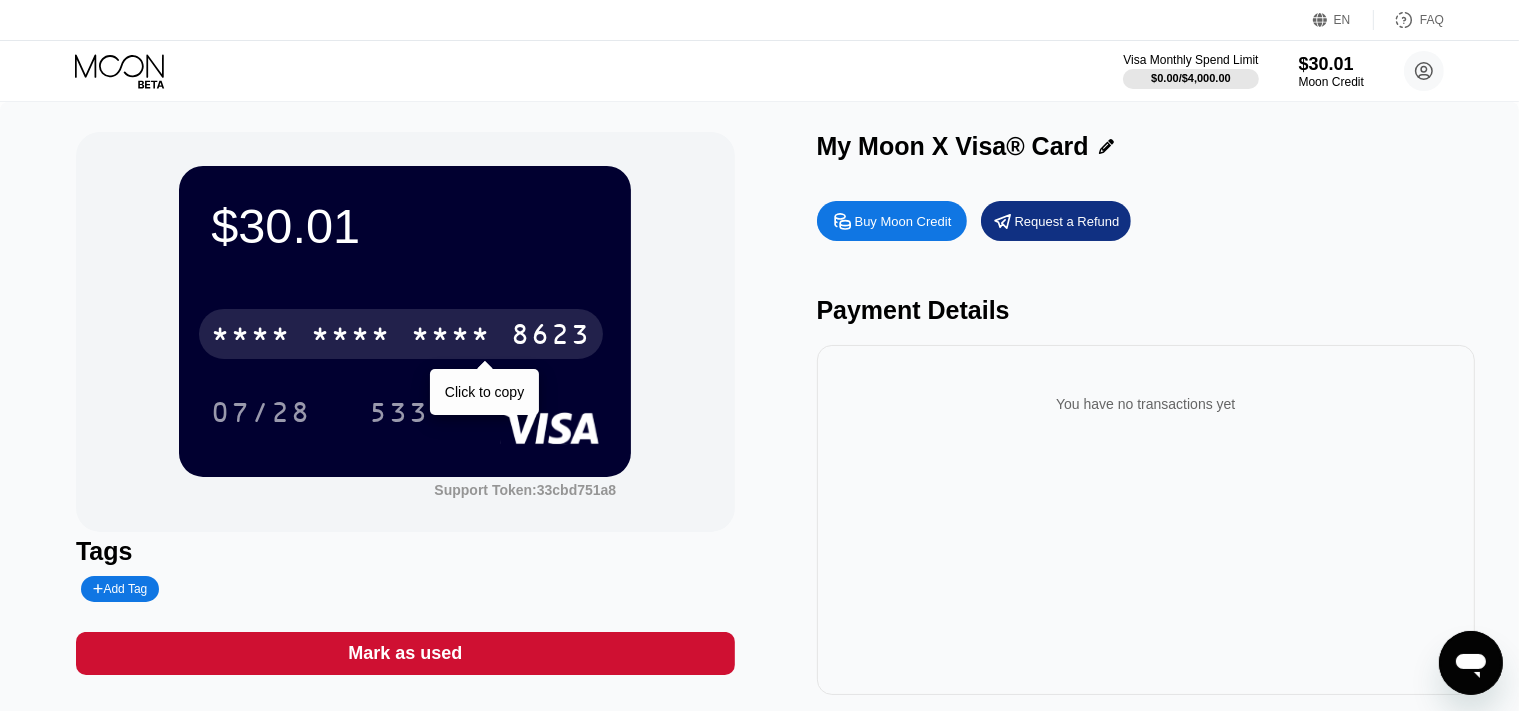 click on "* * * * * * * * * * * * 8623" at bounding box center (401, 334) 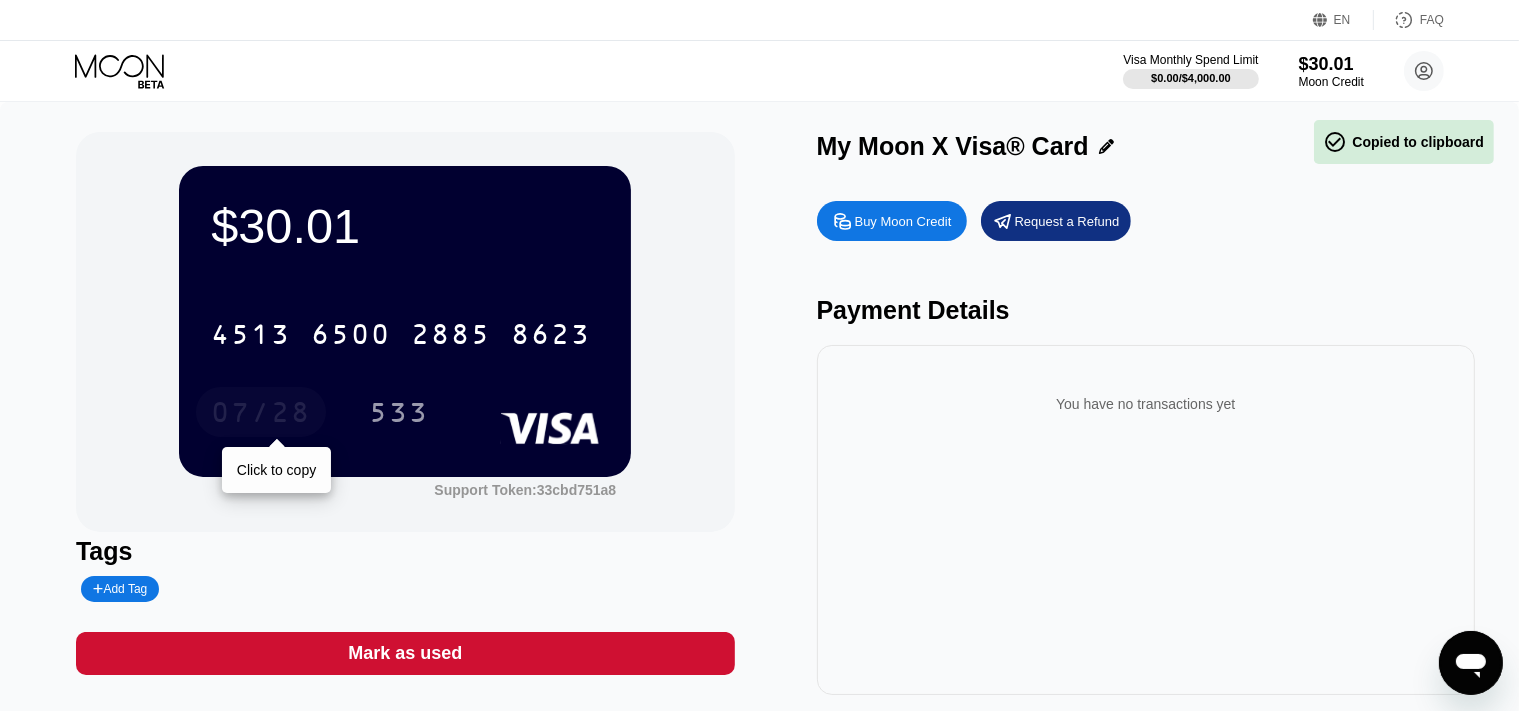 click on "07/28" at bounding box center (261, 415) 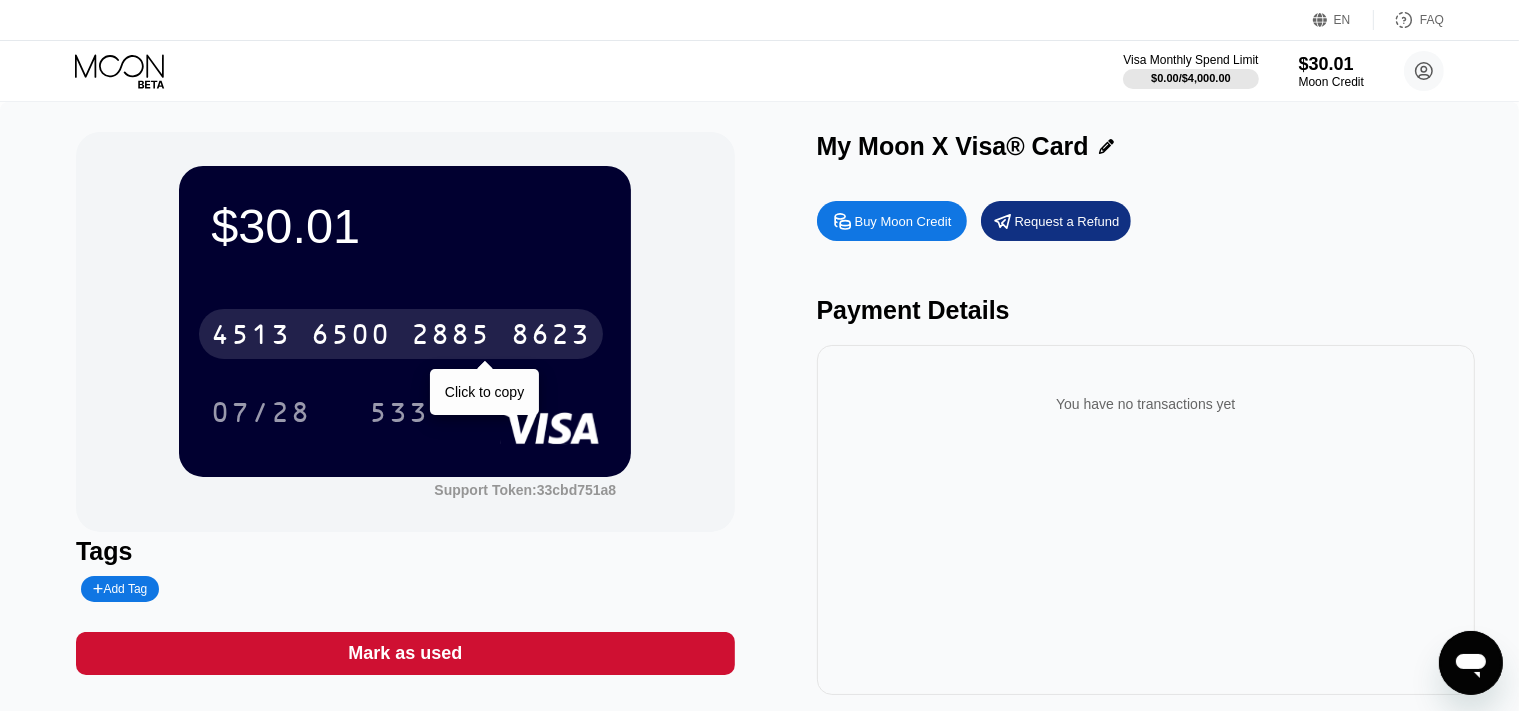 click on "4513 6500 2885 8623" at bounding box center (401, 334) 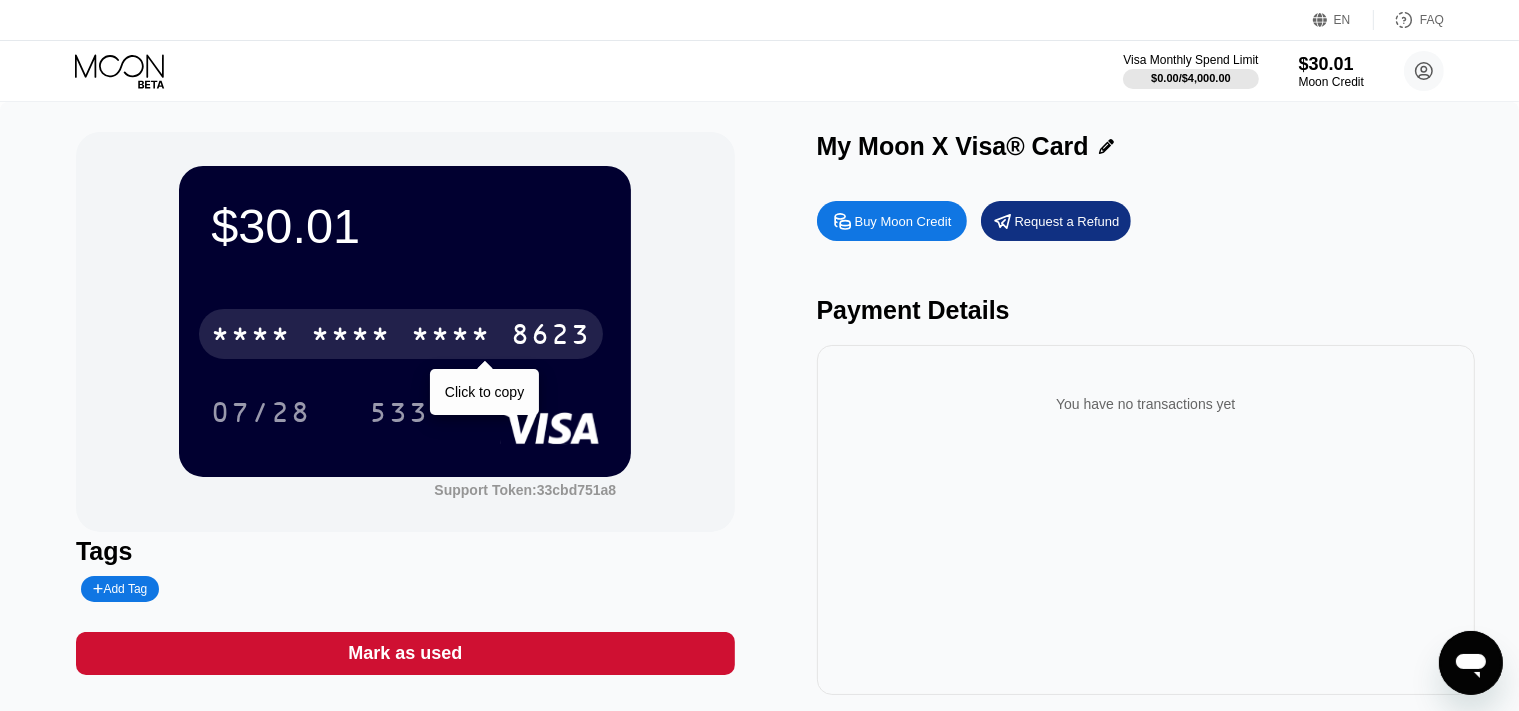 click on "* * * *" at bounding box center (351, 337) 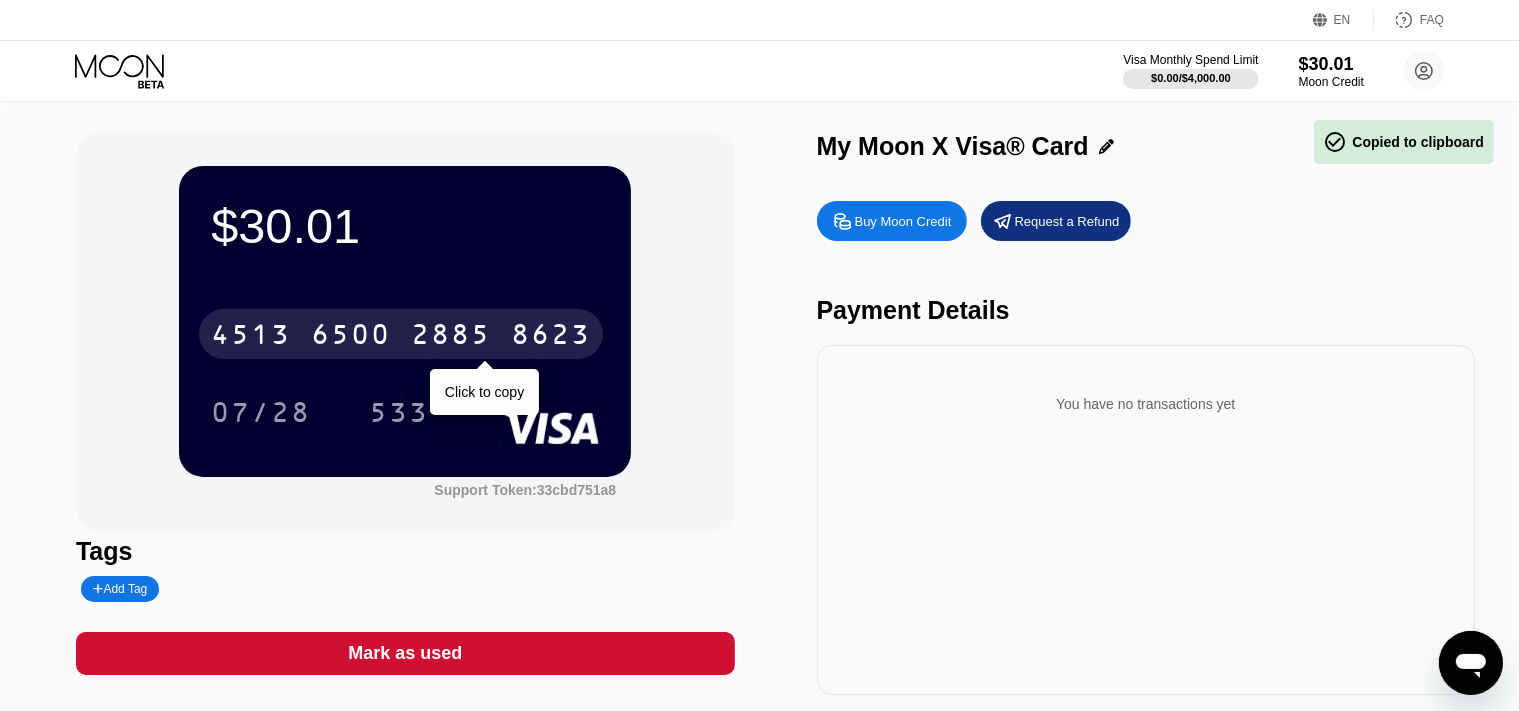 click on "6500" at bounding box center [351, 337] 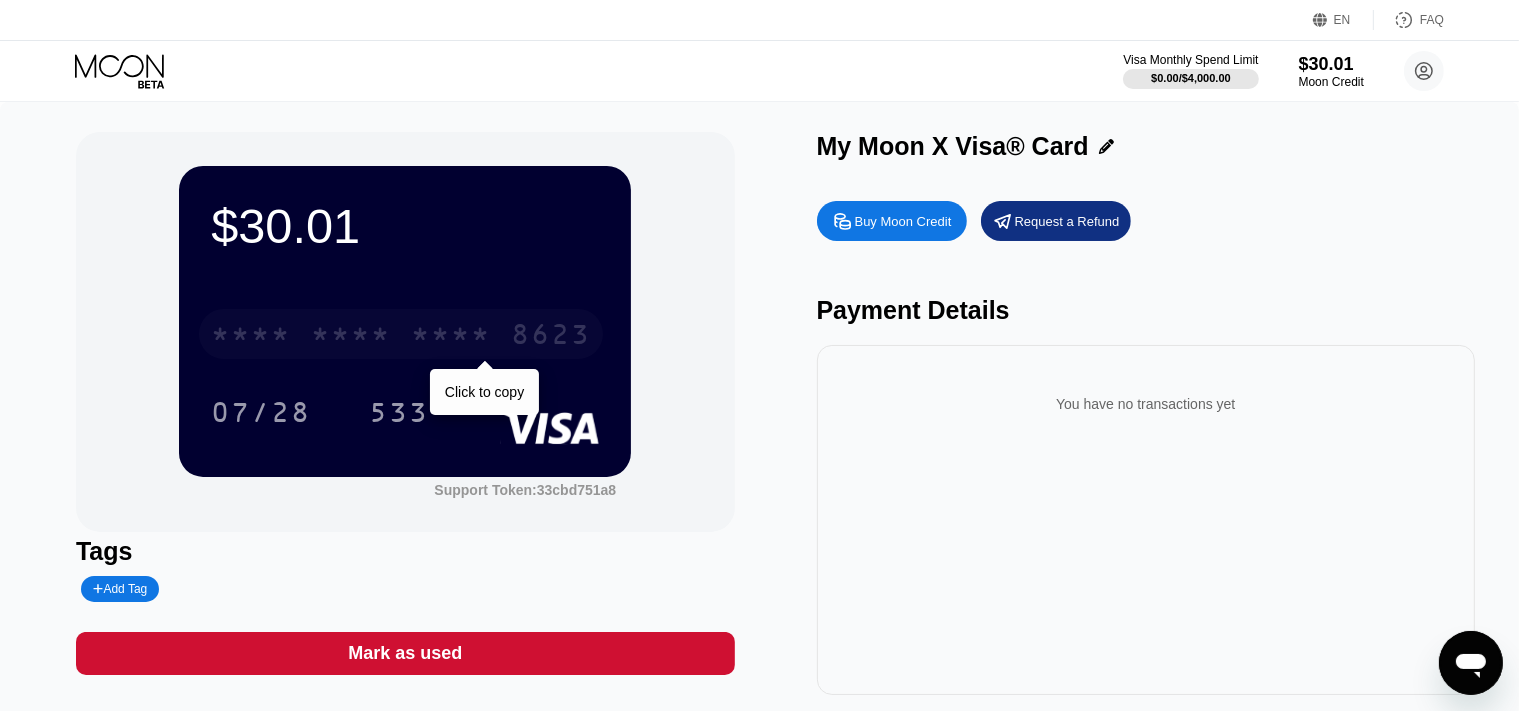 click on "* * * *" at bounding box center (451, 337) 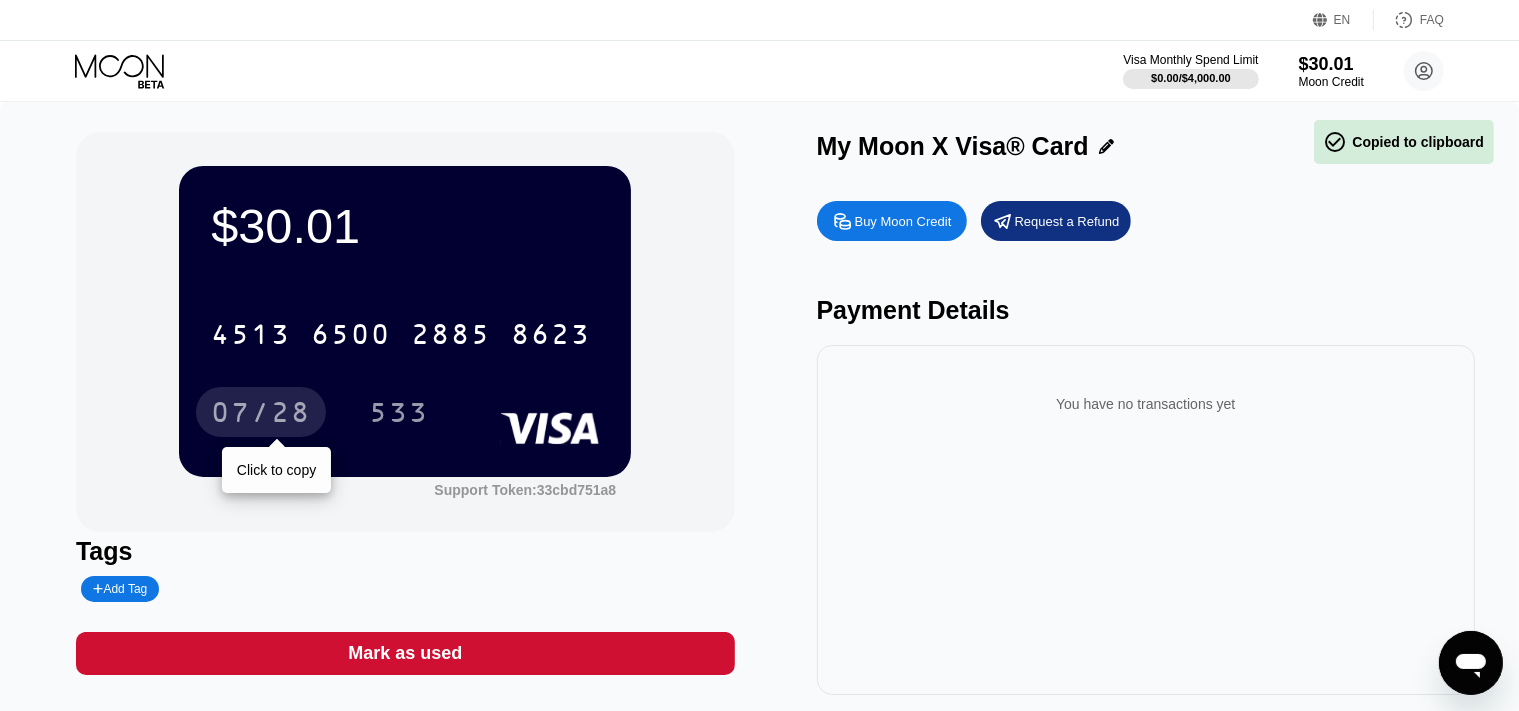 click on "07/28" at bounding box center [261, 415] 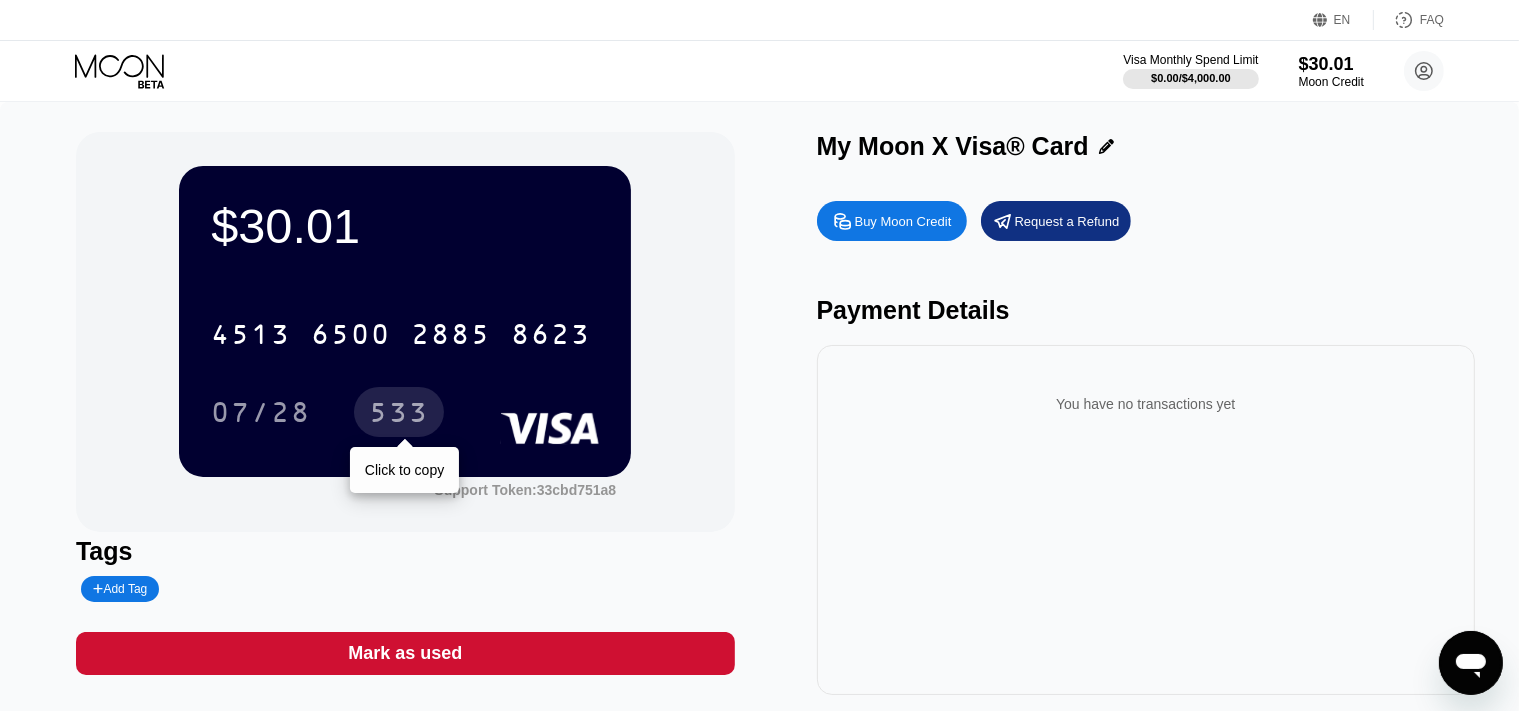click on "533" at bounding box center [399, 415] 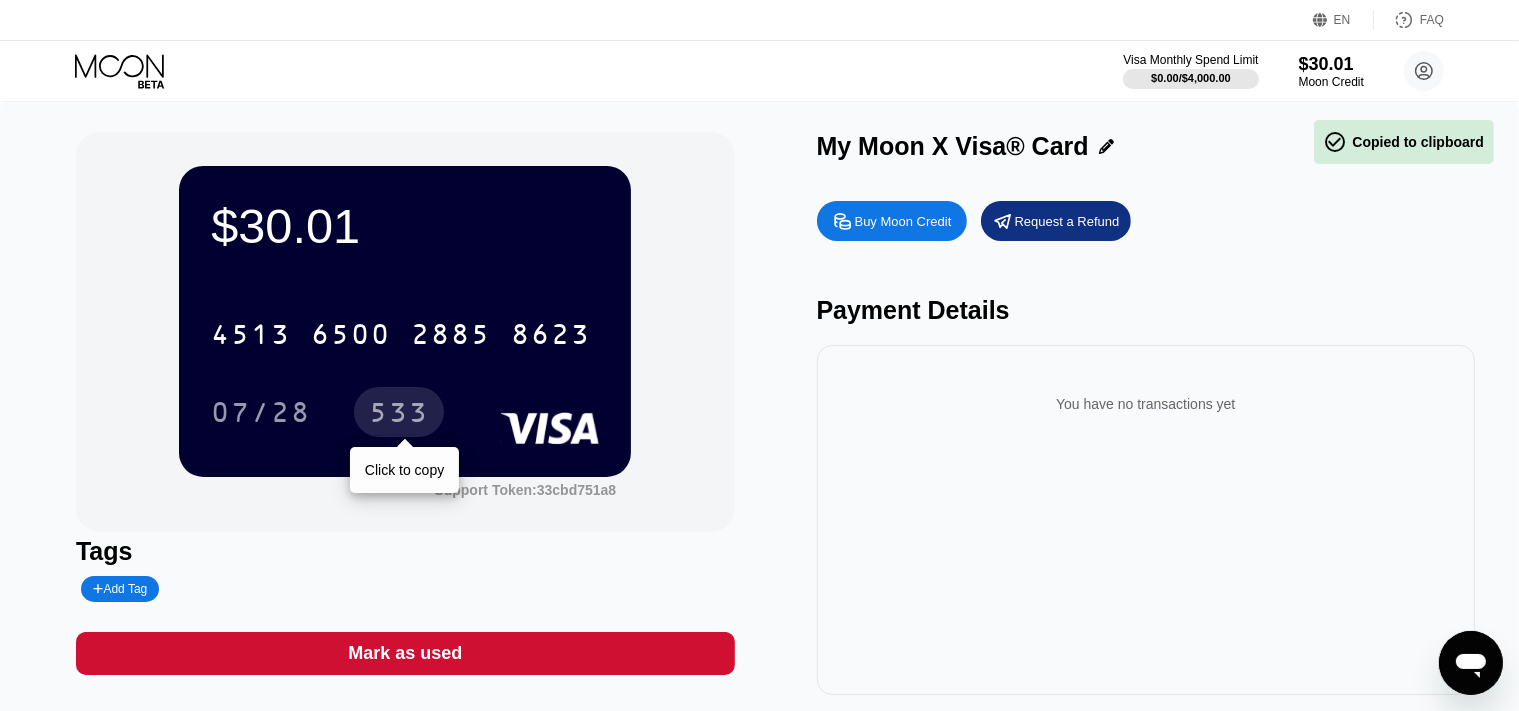 click on "533" at bounding box center (399, 415) 